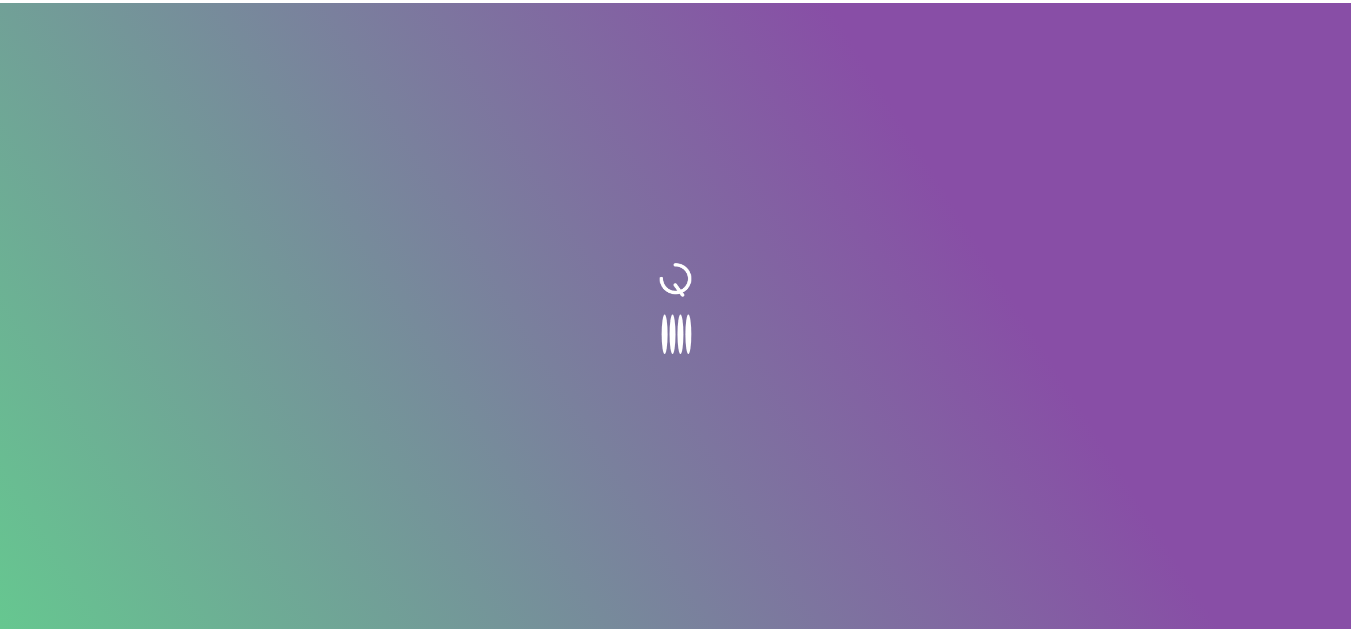 scroll, scrollTop: 0, scrollLeft: 0, axis: both 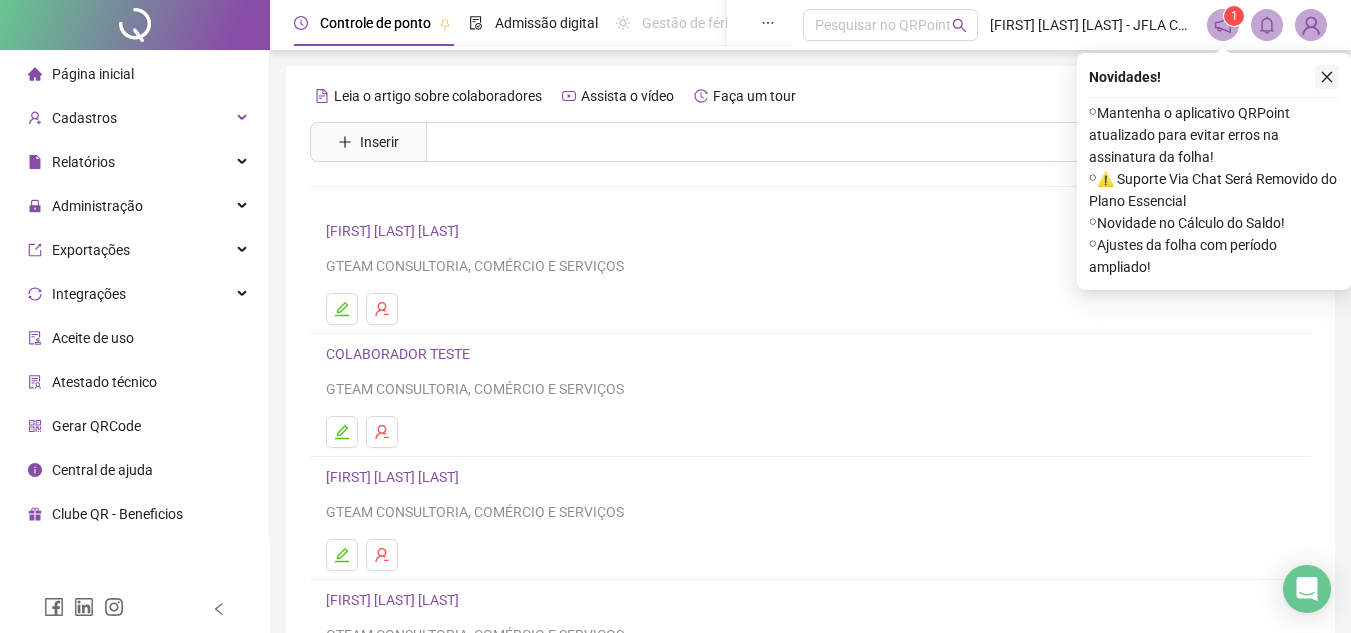 click 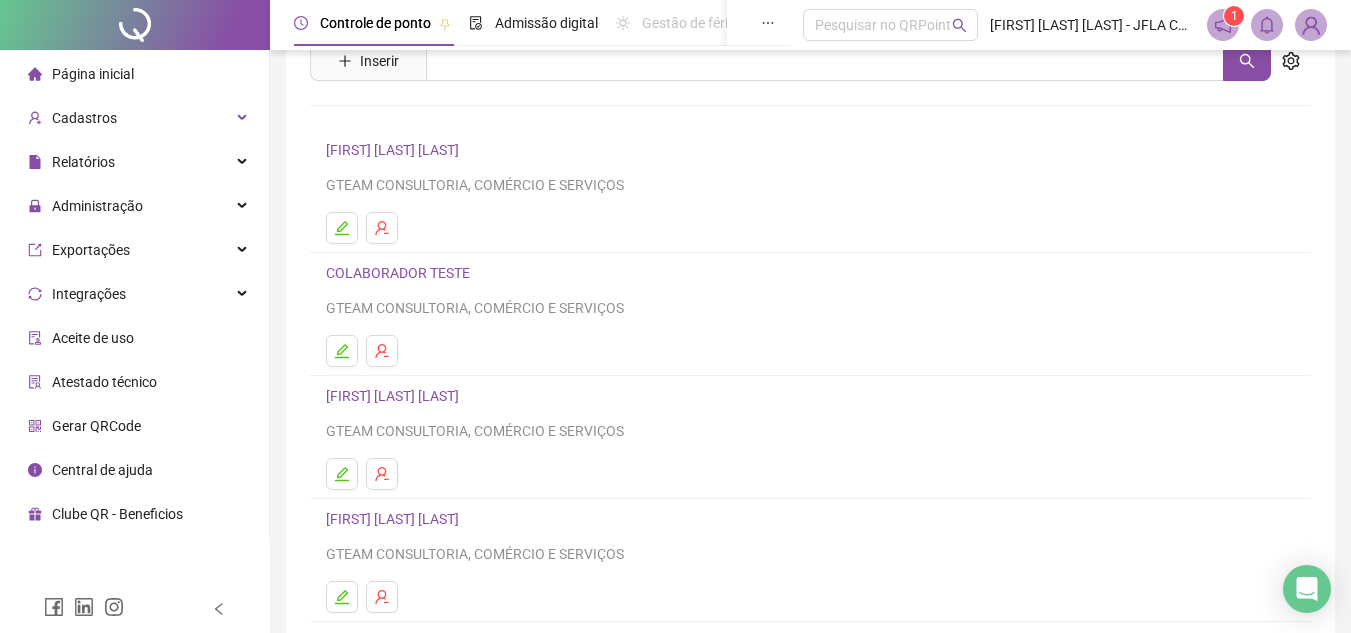 scroll, scrollTop: 79, scrollLeft: 0, axis: vertical 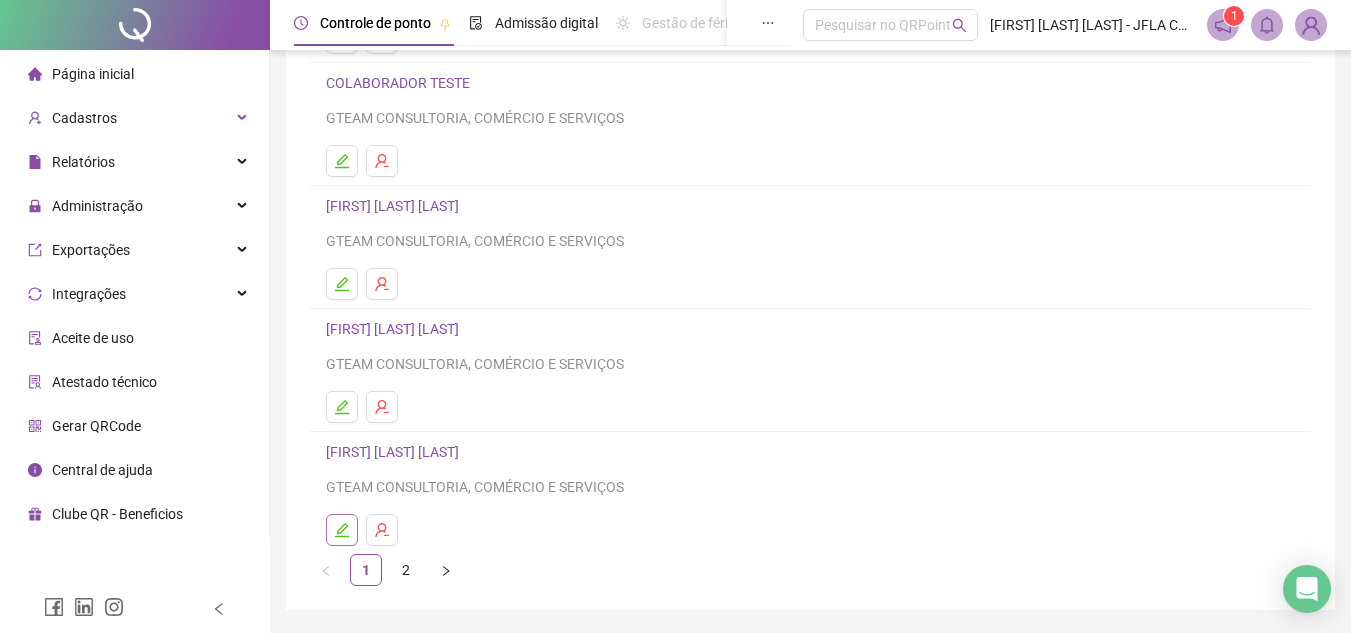 click 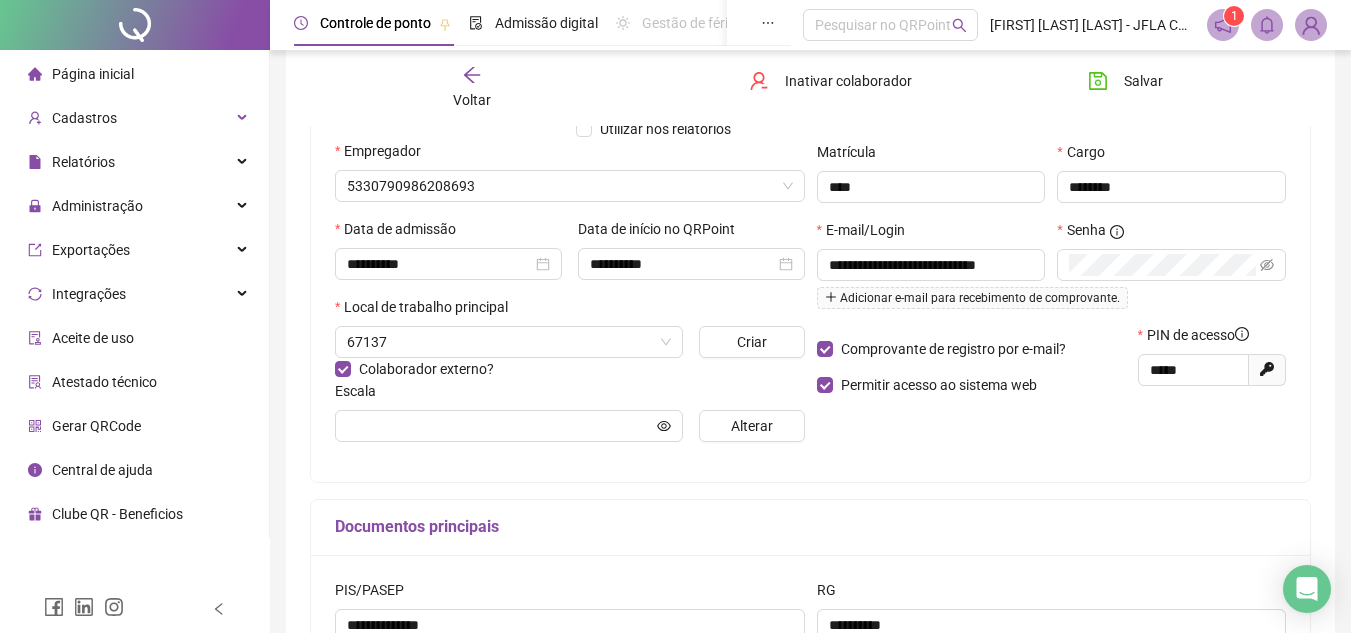 scroll, scrollTop: 281, scrollLeft: 0, axis: vertical 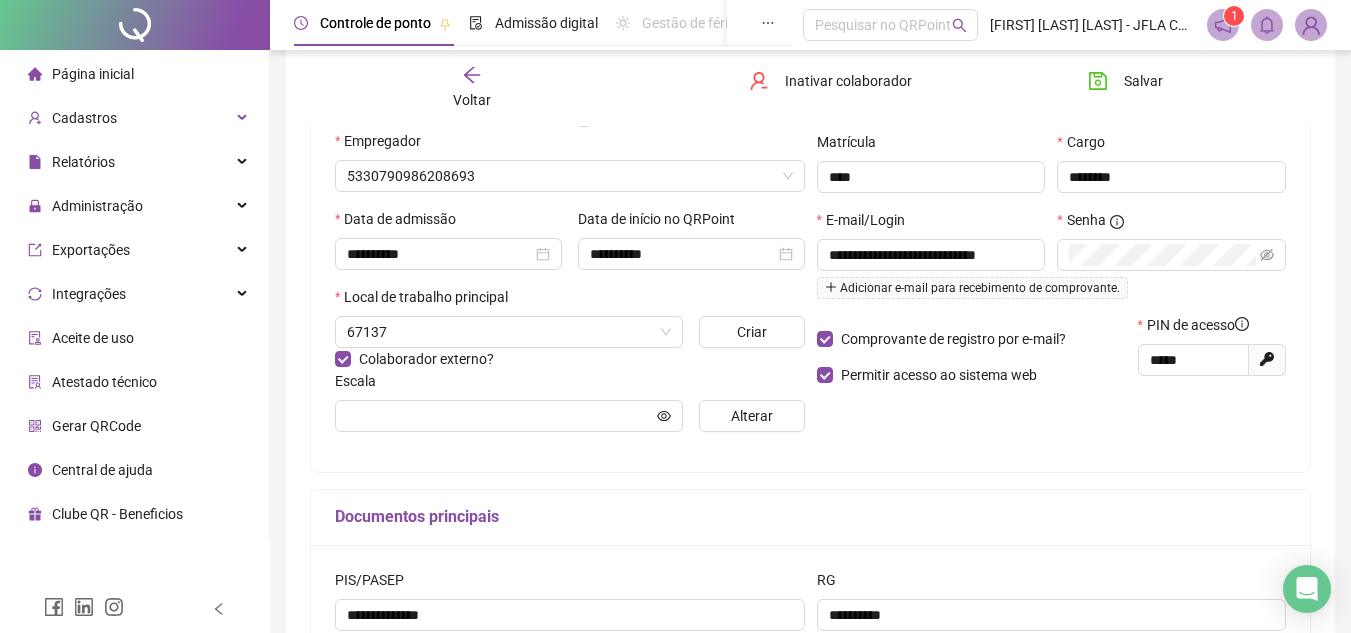 type on "**********" 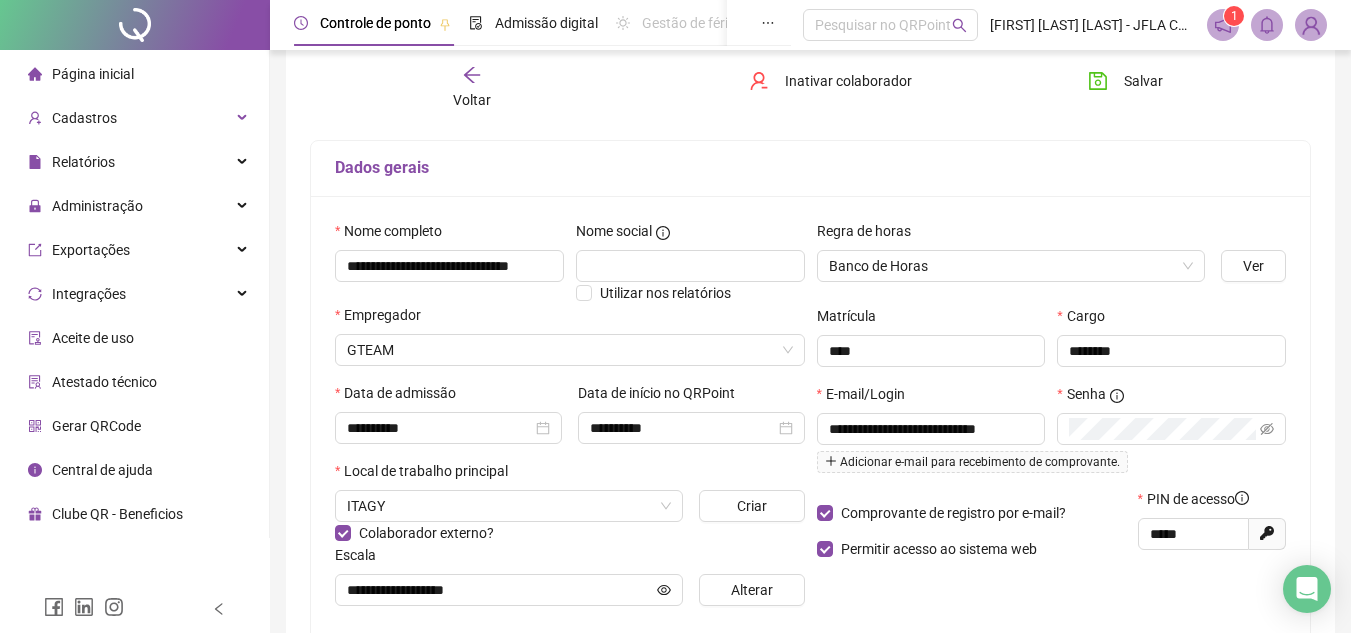 scroll, scrollTop: 84, scrollLeft: 0, axis: vertical 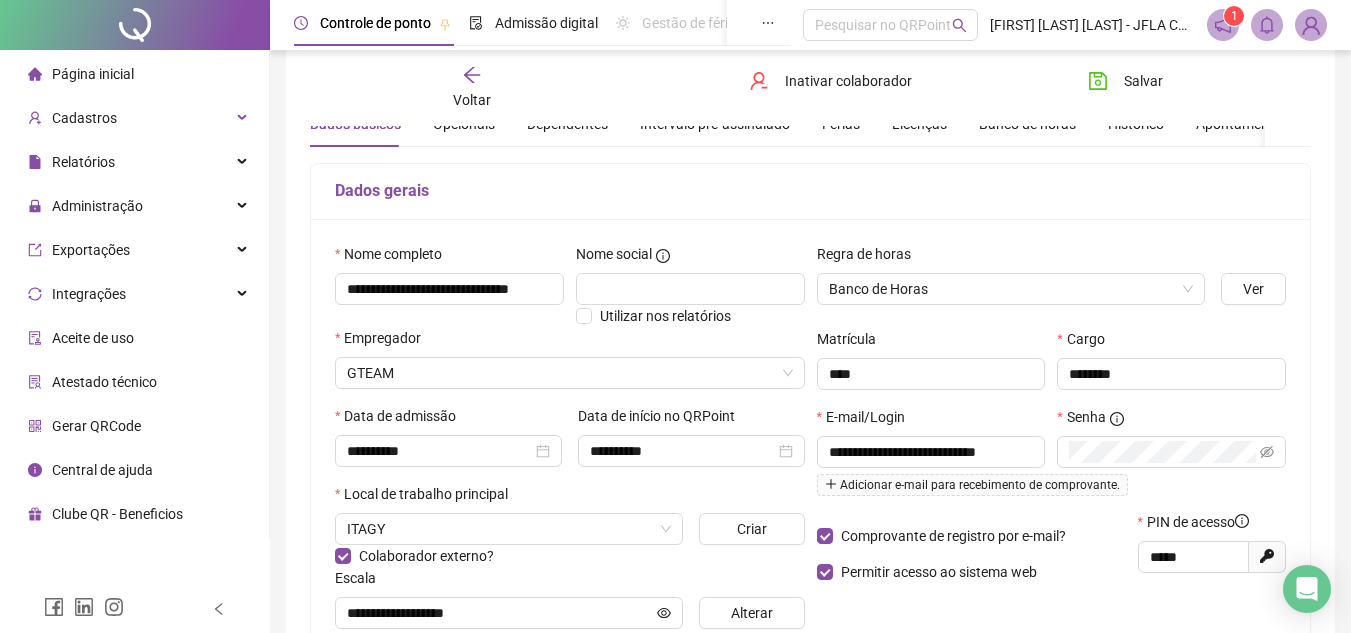 click on "Voltar" at bounding box center (472, 100) 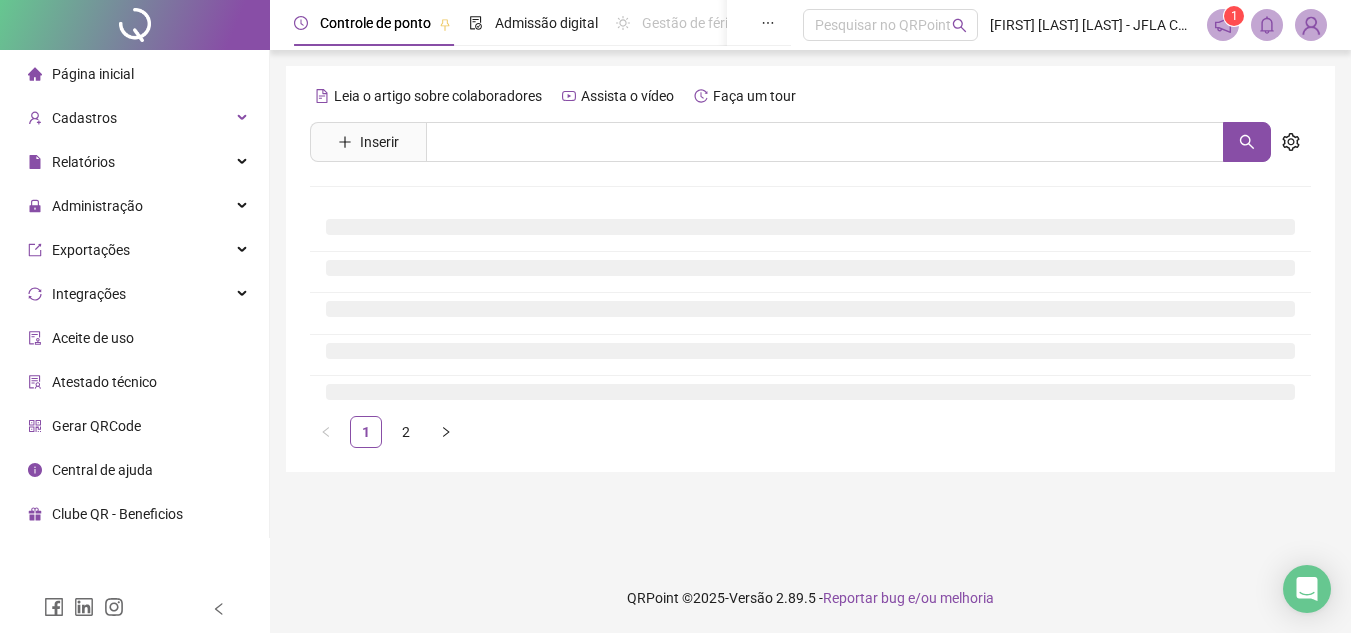 scroll, scrollTop: 0, scrollLeft: 0, axis: both 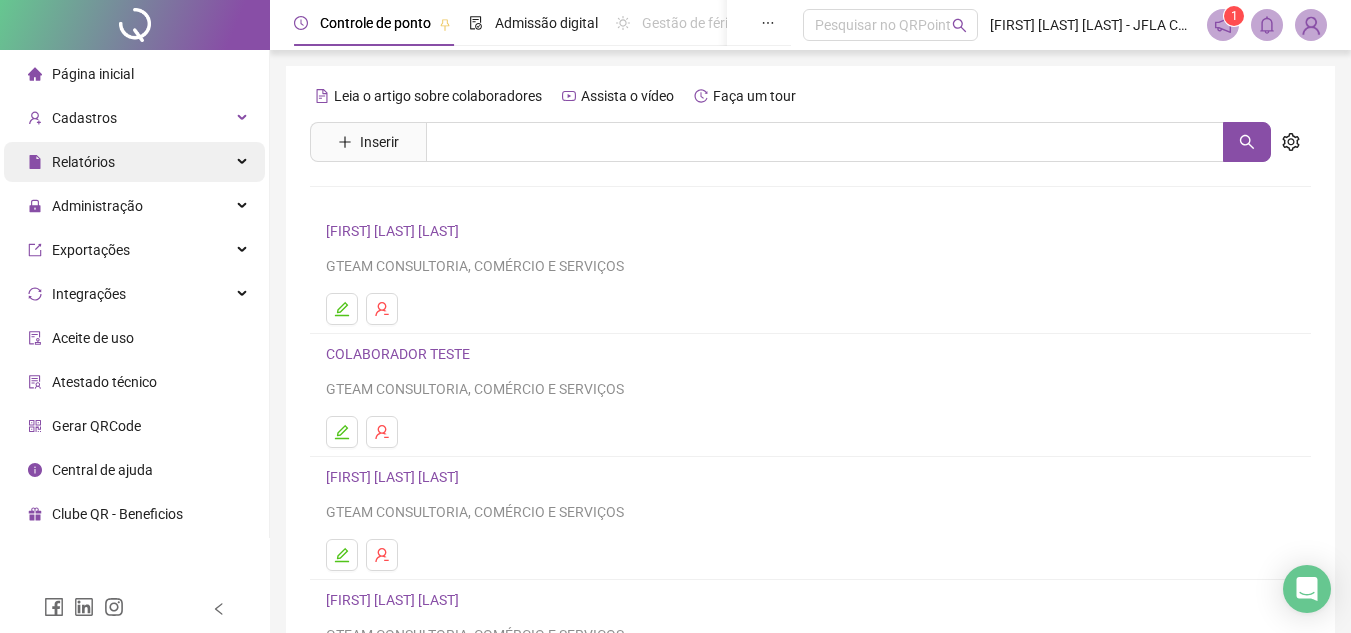 click on "Relatórios" at bounding box center (134, 162) 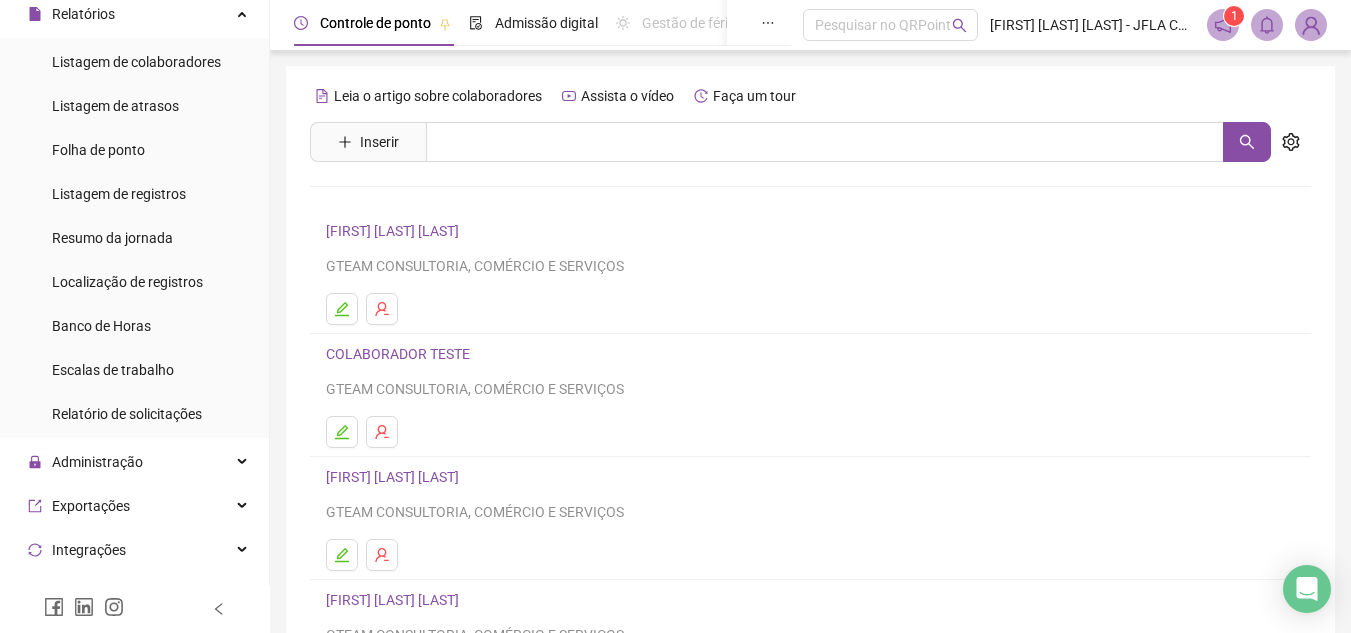 scroll, scrollTop: 142, scrollLeft: 0, axis: vertical 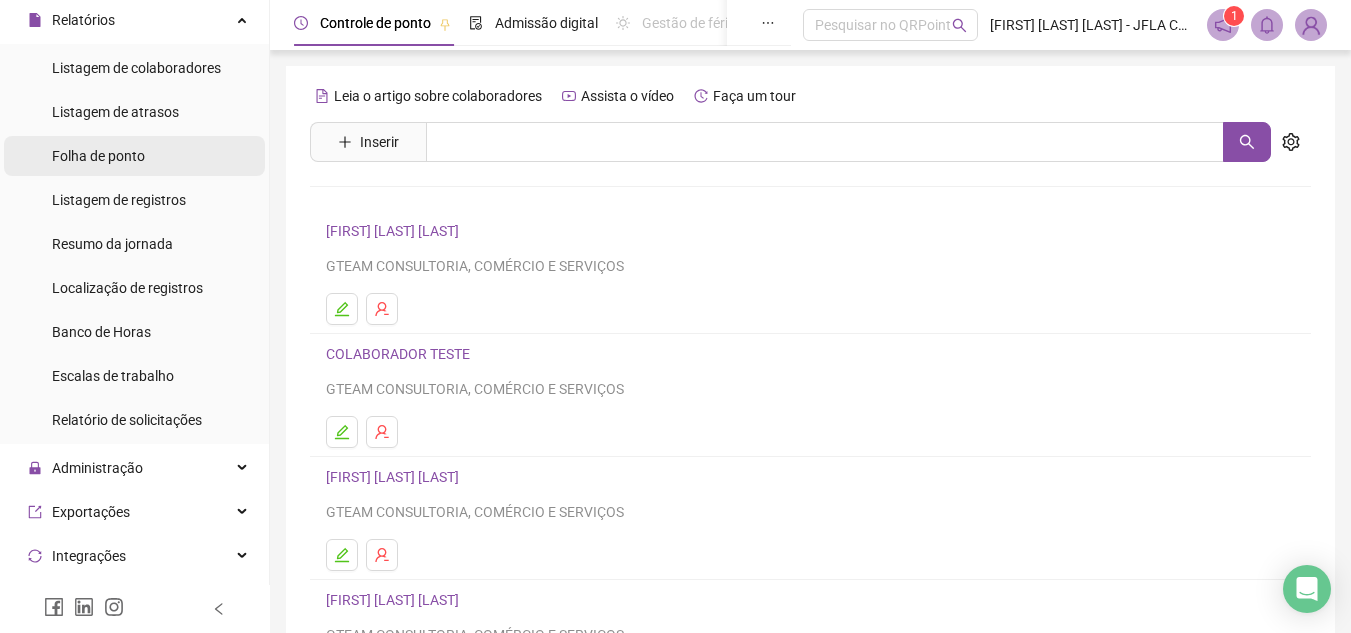 click on "Folha de ponto" at bounding box center [98, 156] 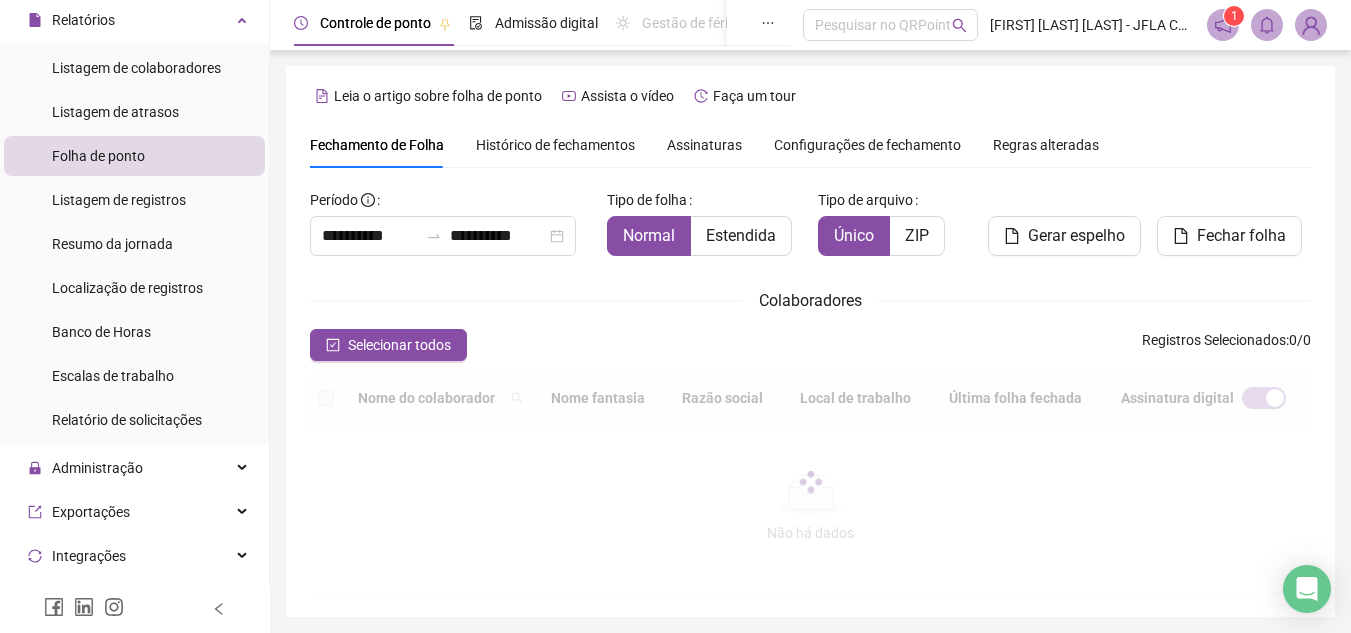 scroll, scrollTop: 93, scrollLeft: 0, axis: vertical 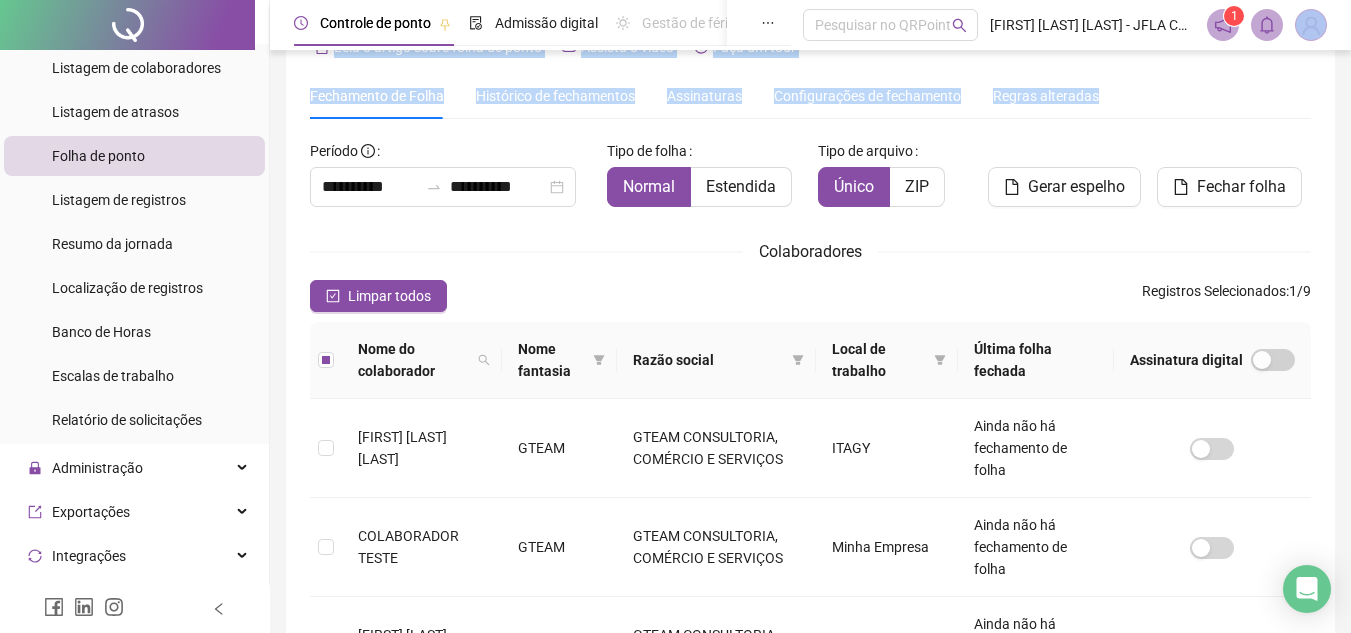 drag, startPoint x: 1310, startPoint y: 101, endPoint x: 1285, endPoint y: 52, distance: 55.00909 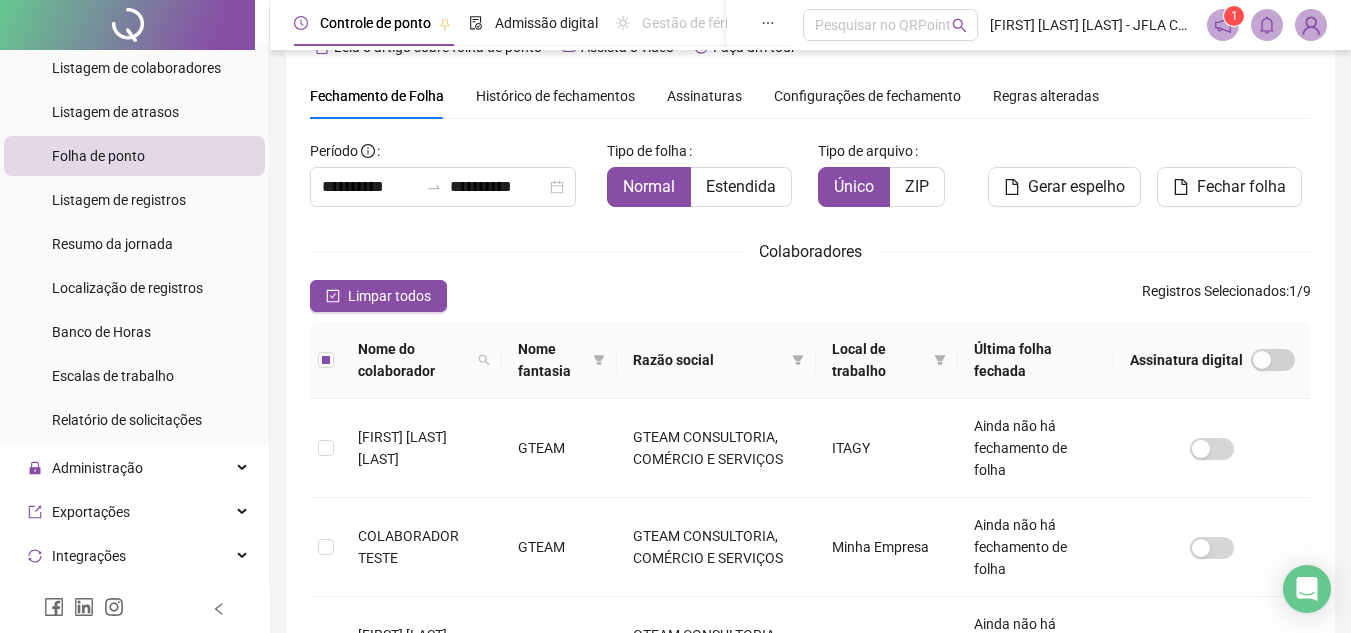 click on "Fechamento de Folha Histórico de fechamentos Assinaturas Configurações de fechamento Regras alteradas" at bounding box center (810, 96) 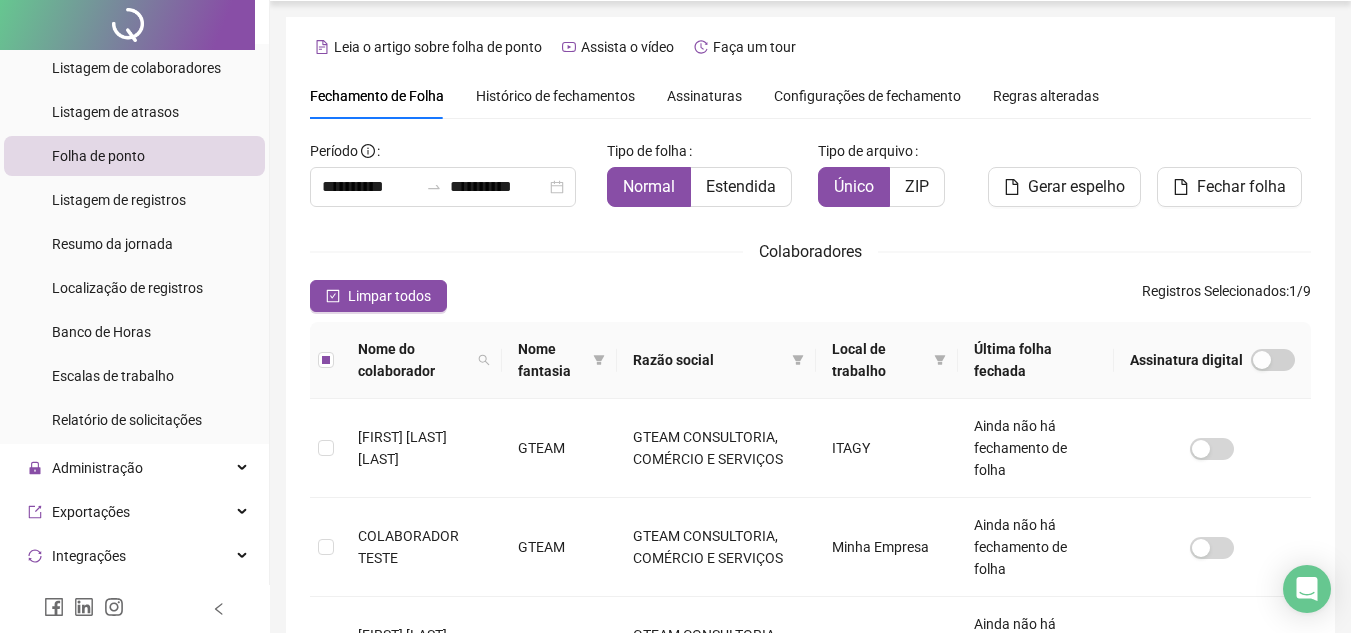 scroll, scrollTop: 0, scrollLeft: 0, axis: both 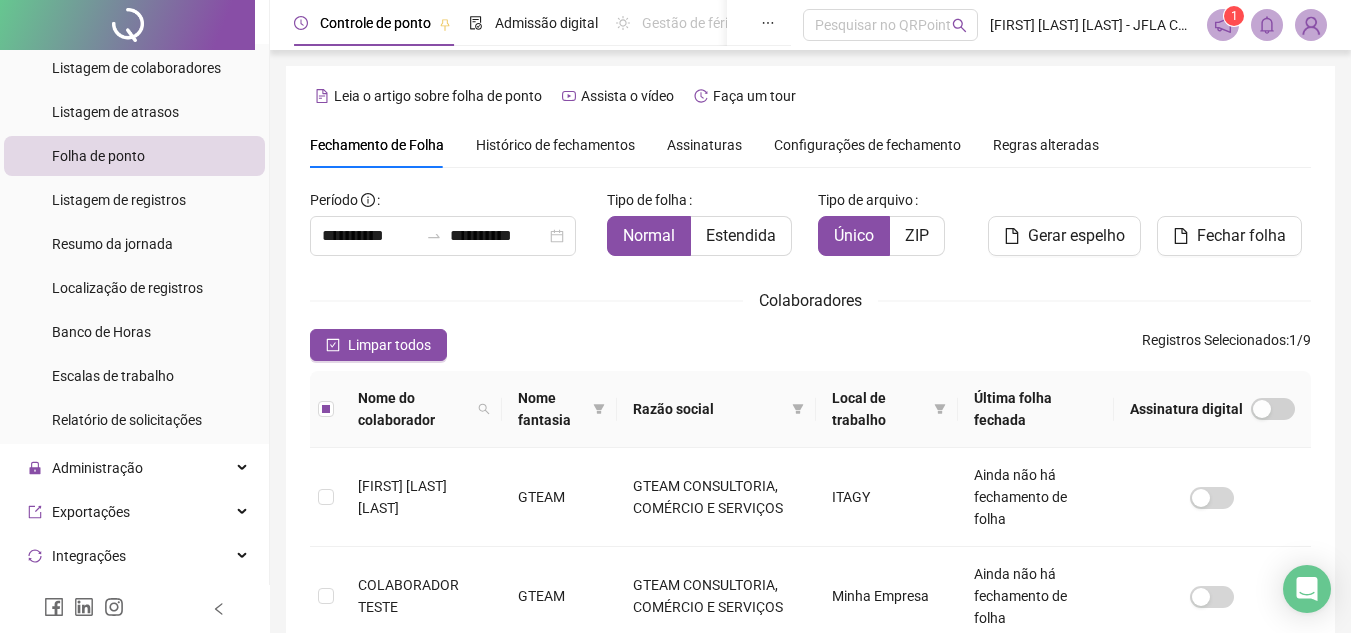 click on "Histórico de fechamentos" at bounding box center (555, 145) 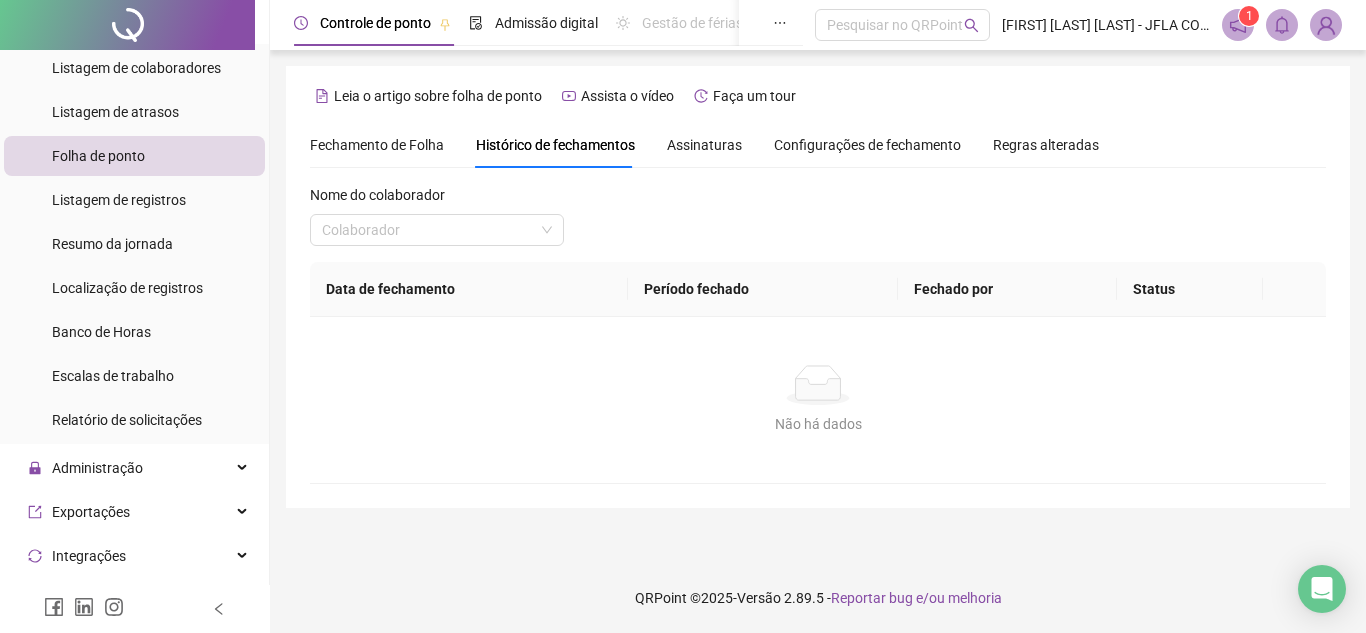 click on "Assinaturas" at bounding box center (704, 145) 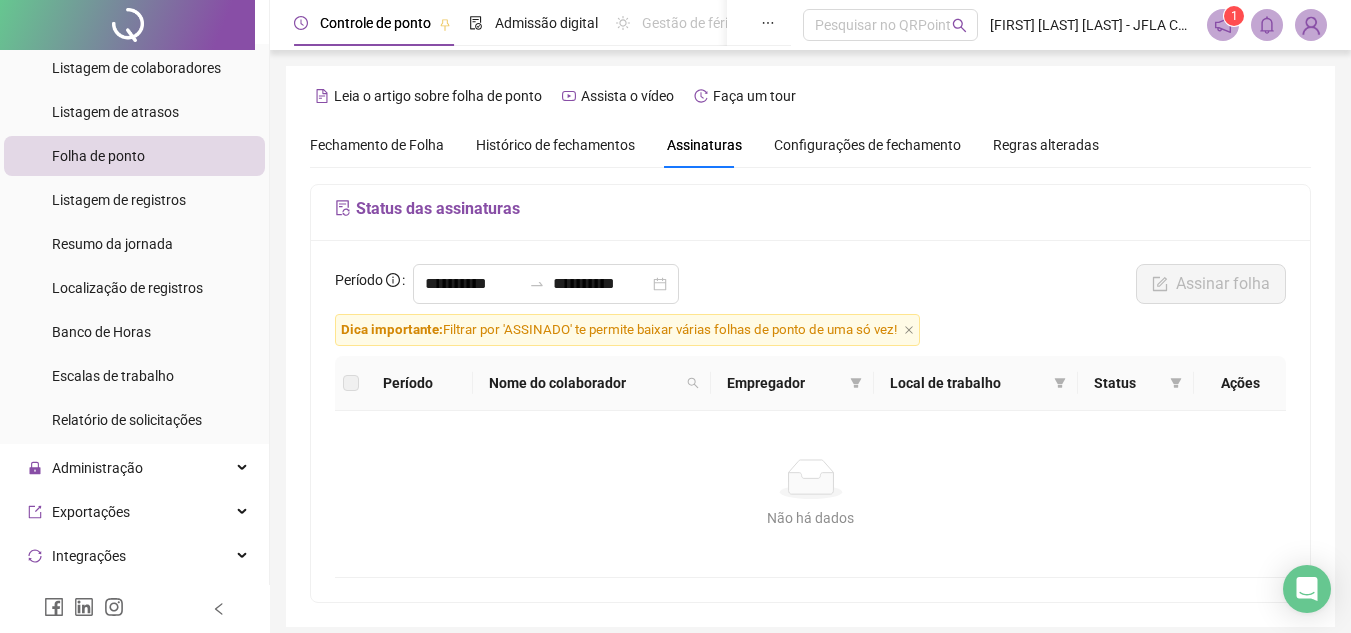 click on "Configurações de fechamento" at bounding box center (867, 145) 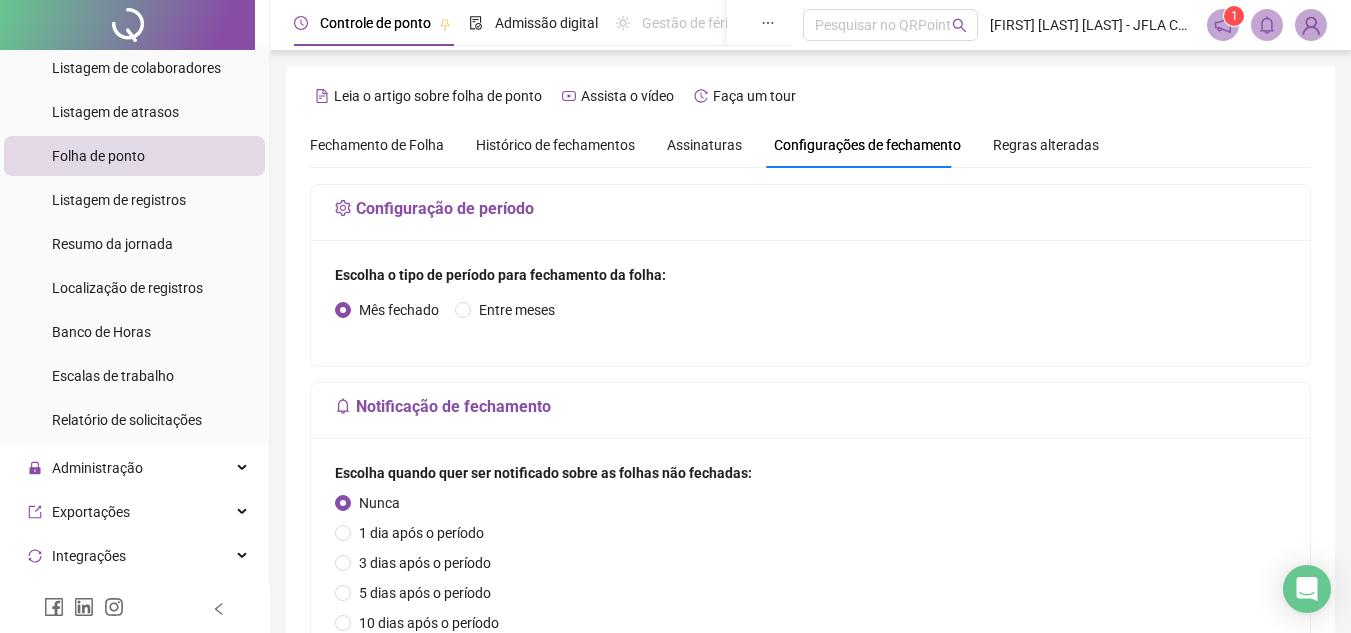 click on "Assinaturas" at bounding box center (704, 145) 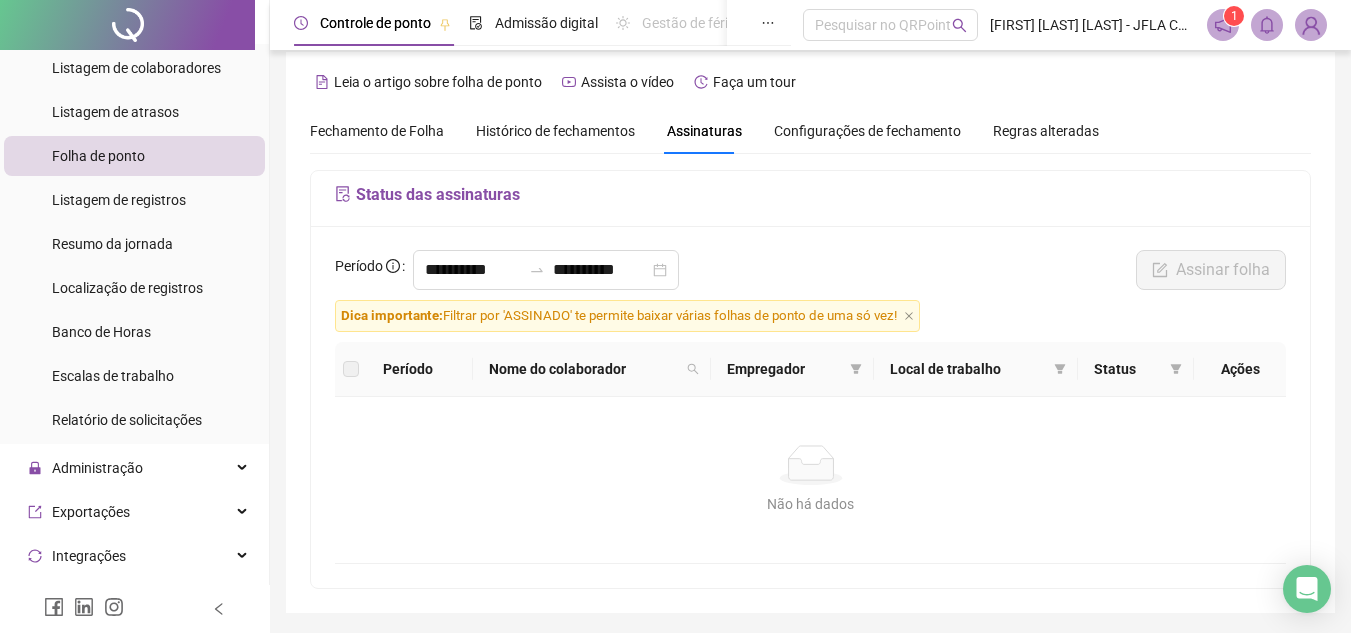 scroll, scrollTop: 80, scrollLeft: 0, axis: vertical 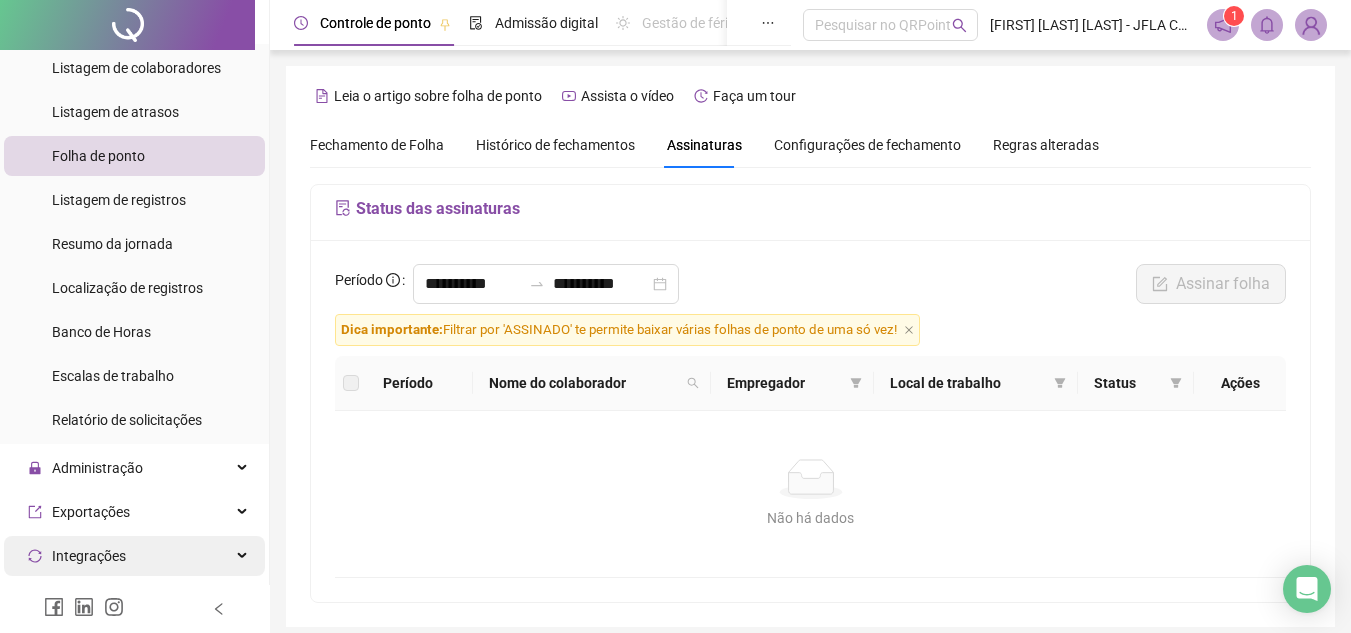click on "Integrações" at bounding box center (134, 556) 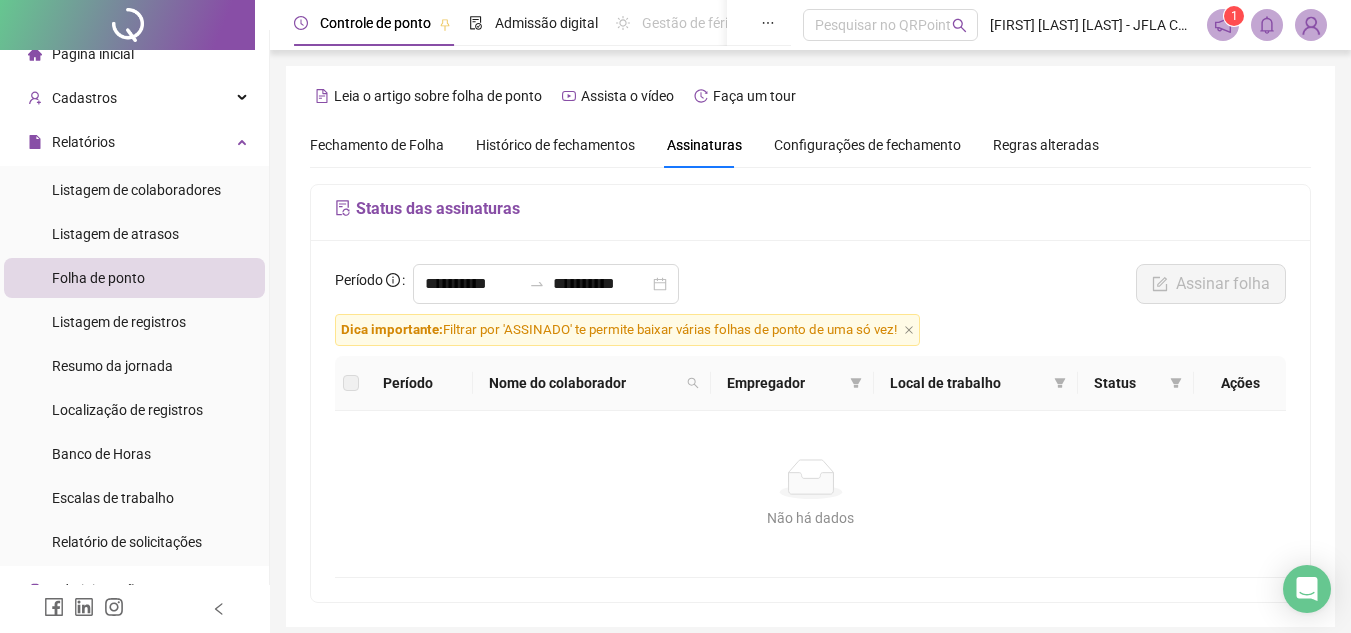 scroll, scrollTop: 0, scrollLeft: 0, axis: both 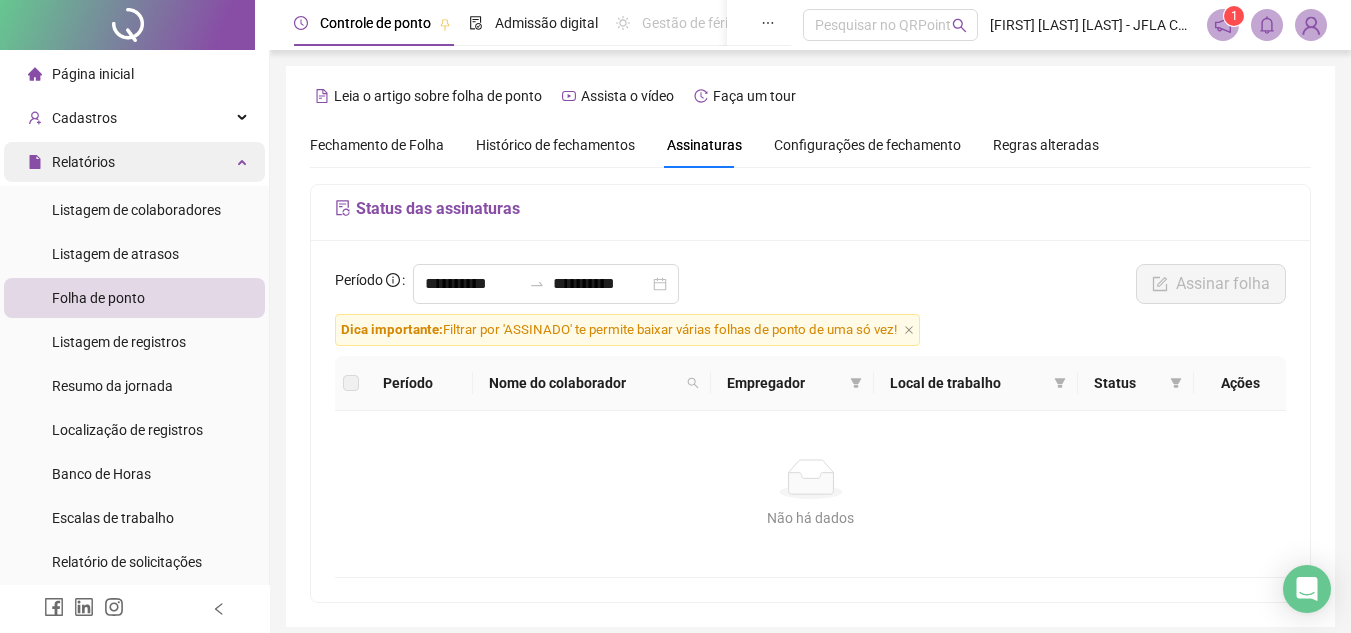click on "Relatórios" at bounding box center (134, 162) 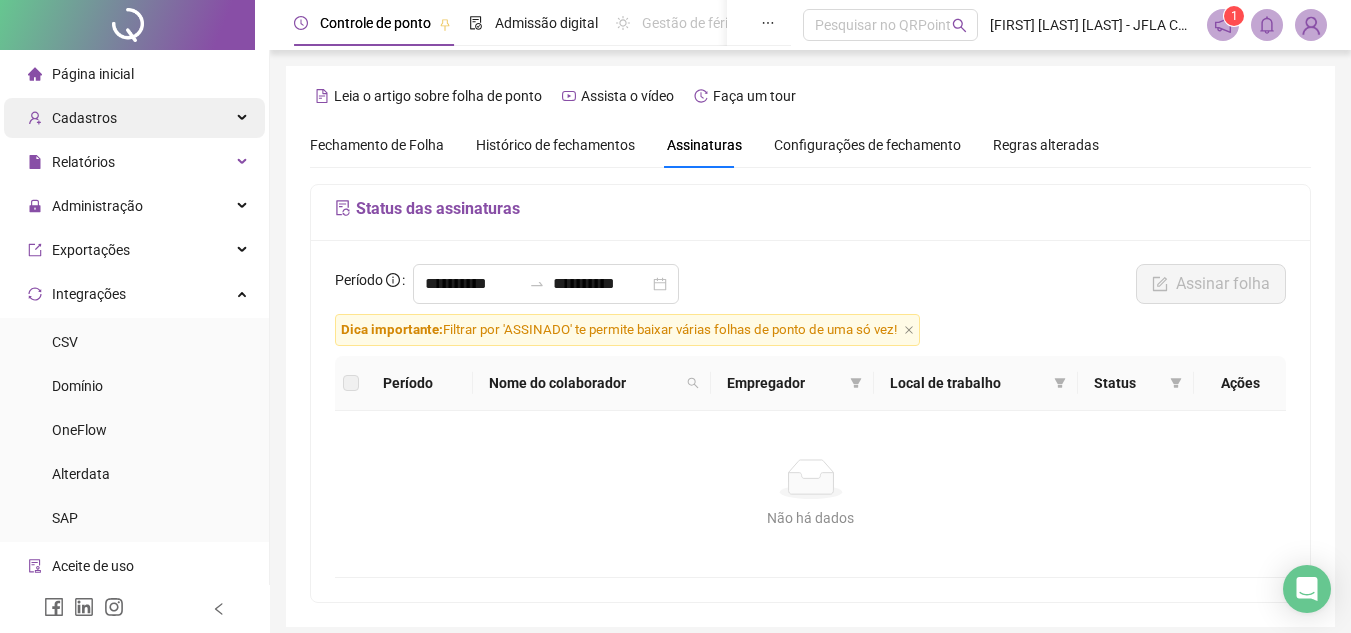 click on "Cadastros" at bounding box center [134, 118] 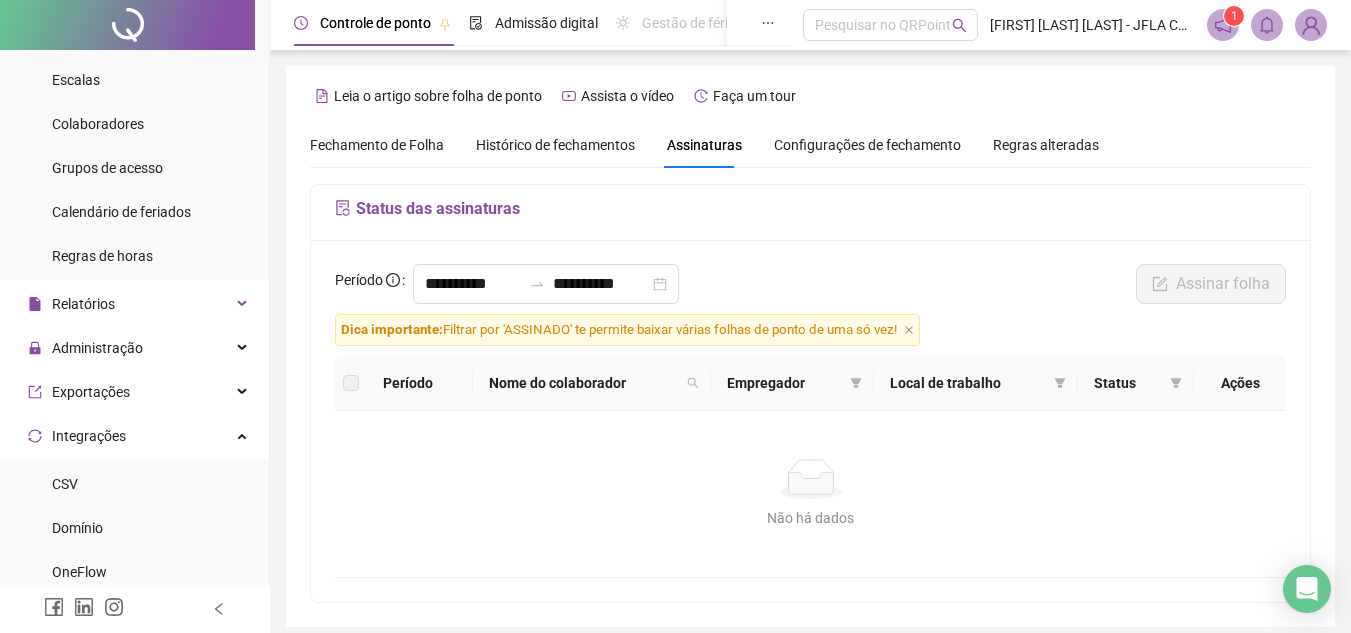 scroll, scrollTop: 181, scrollLeft: 0, axis: vertical 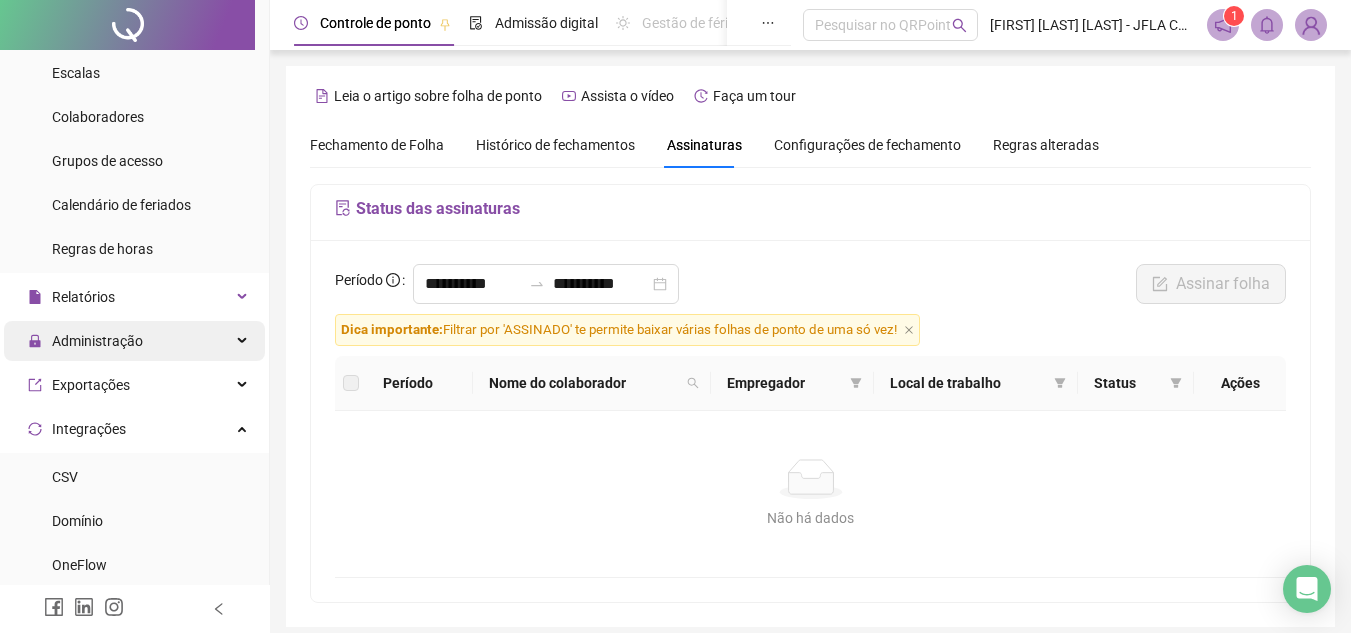 click on "Administração" at bounding box center (134, 341) 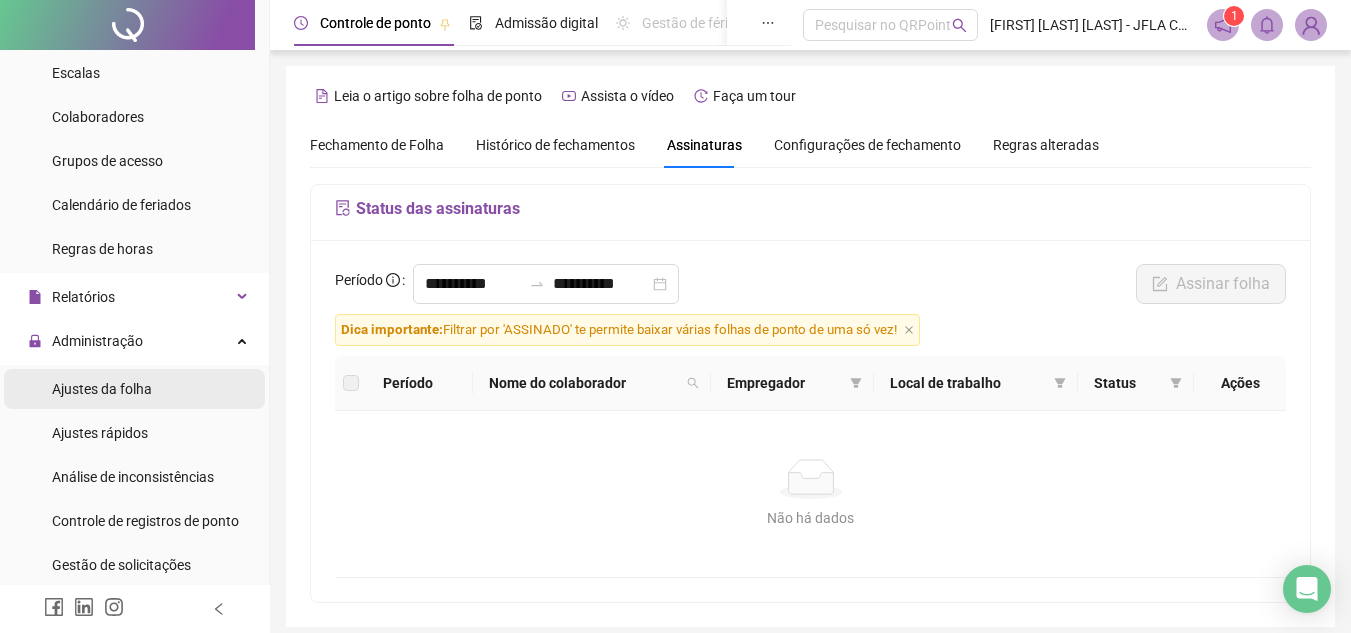 click on "Ajustes da folha" at bounding box center [134, 389] 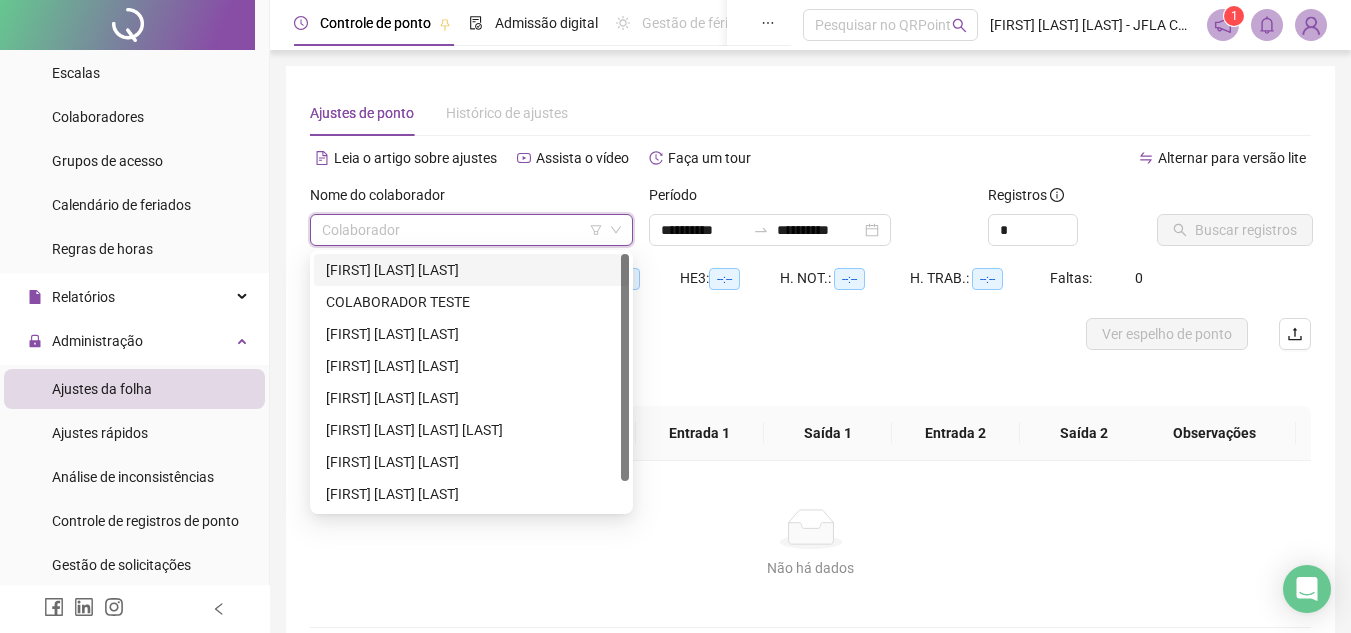 click at bounding box center [462, 230] 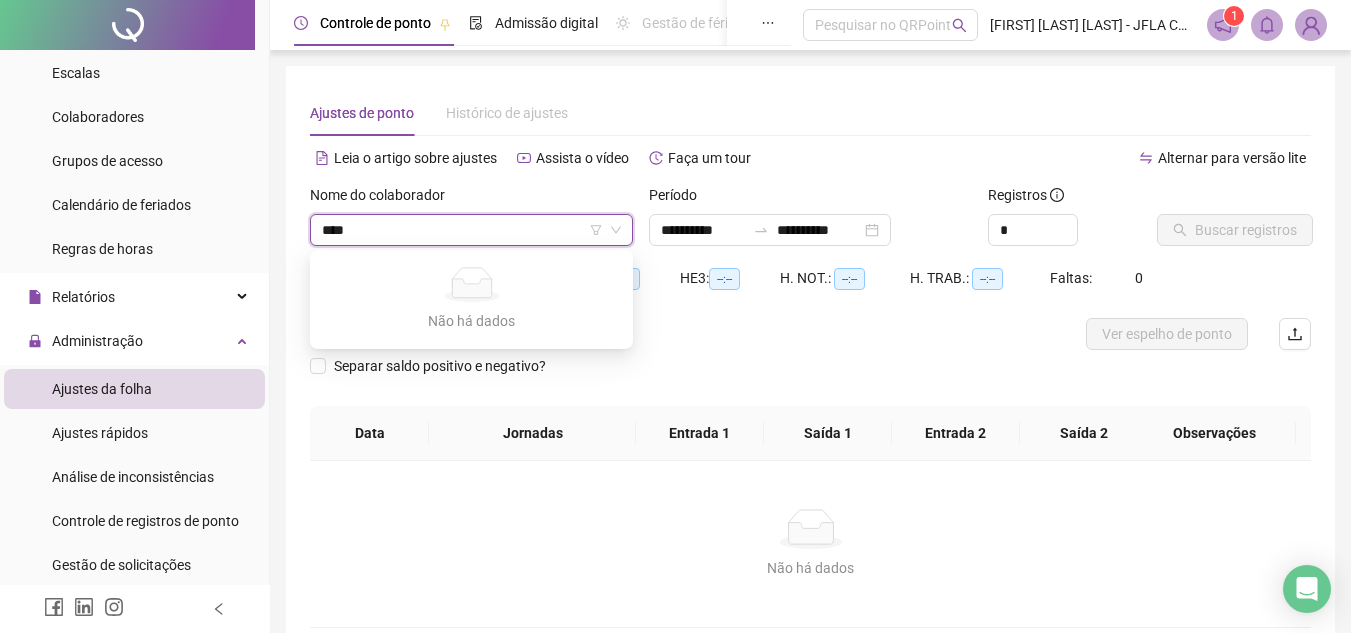type on "***" 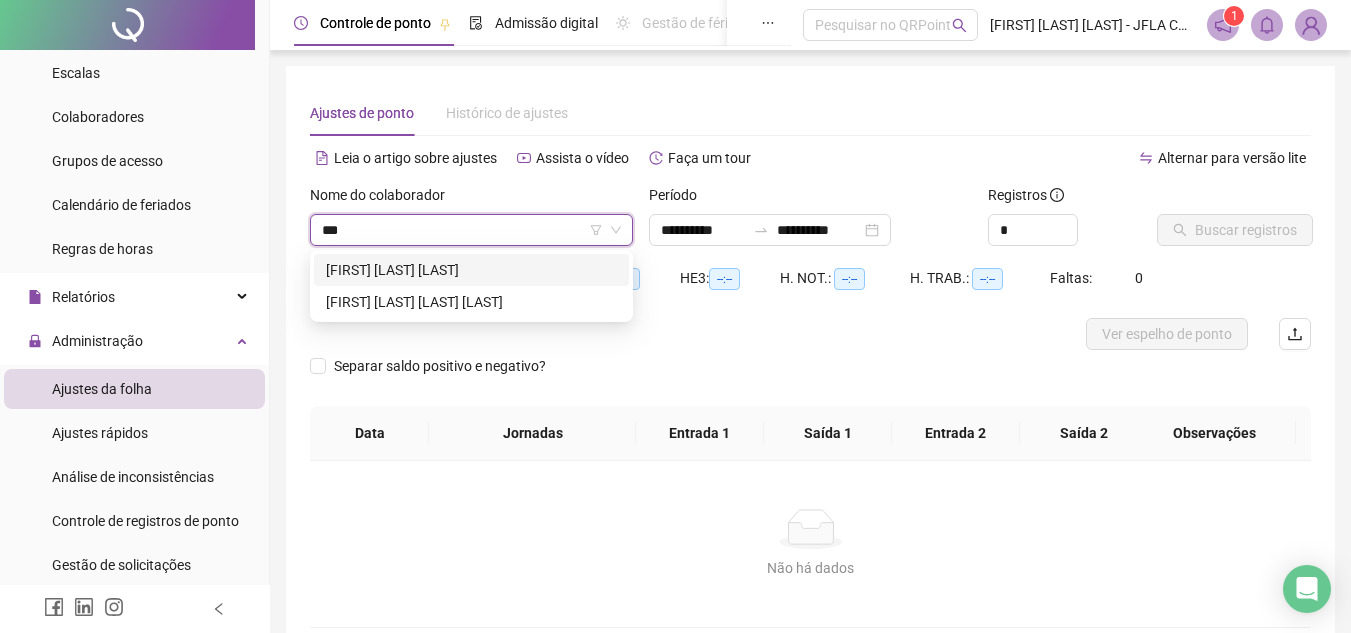 click on "[FIRST] [LAST] [LAST]" at bounding box center (471, 270) 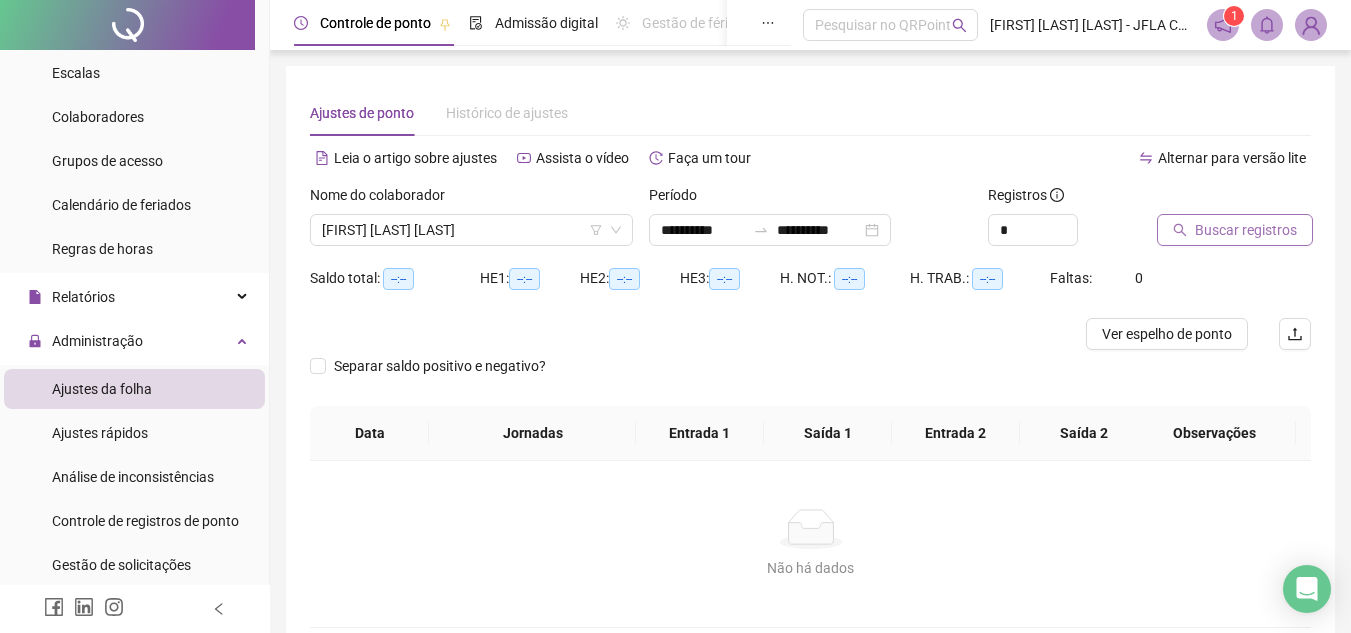 click on "Buscar registros" at bounding box center (1246, 230) 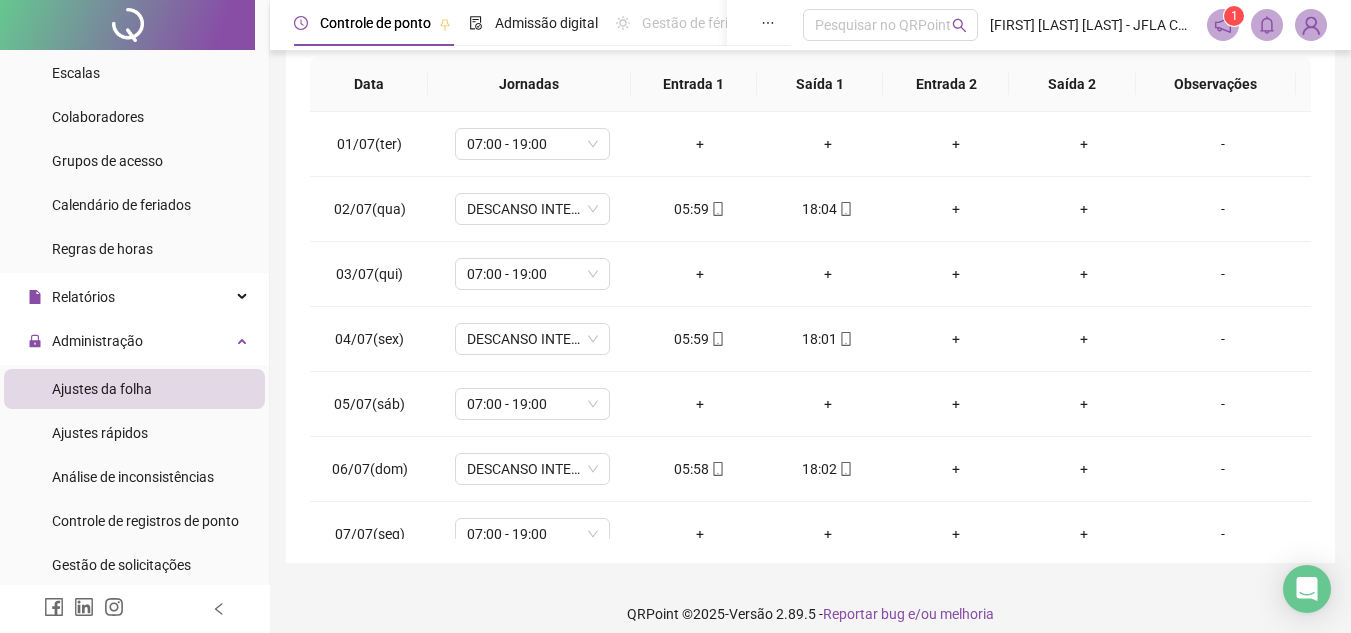 scroll, scrollTop: 389, scrollLeft: 0, axis: vertical 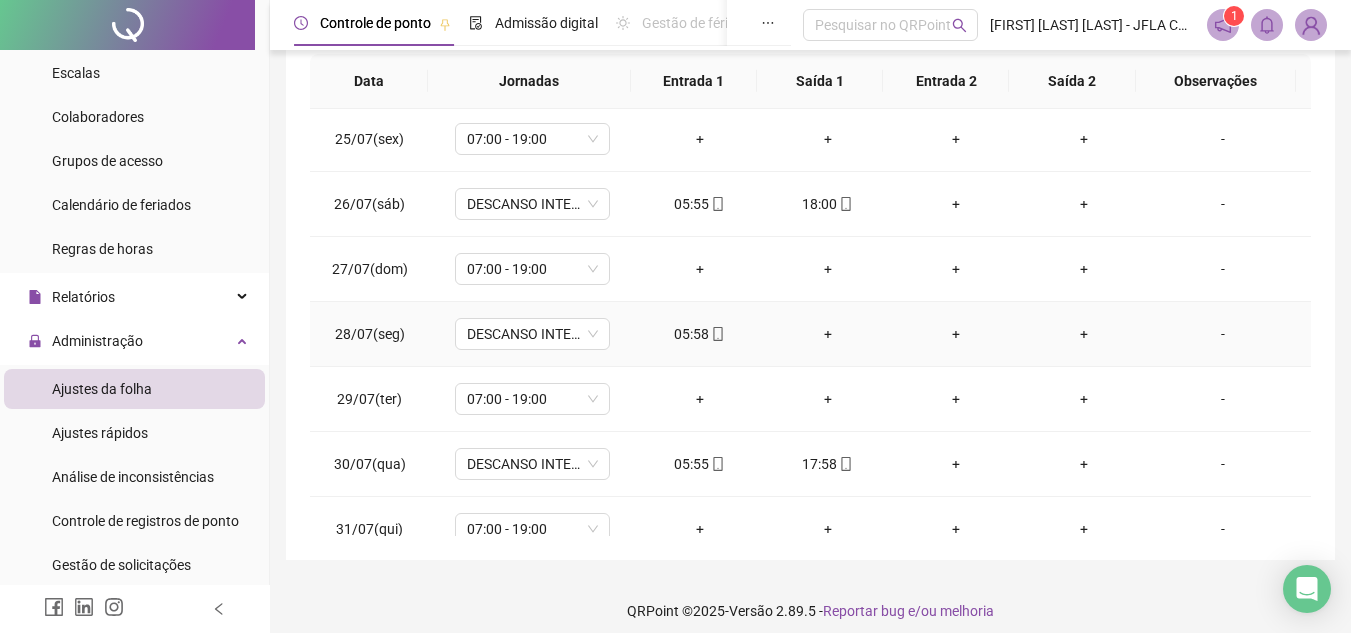 click on "+" at bounding box center [828, 334] 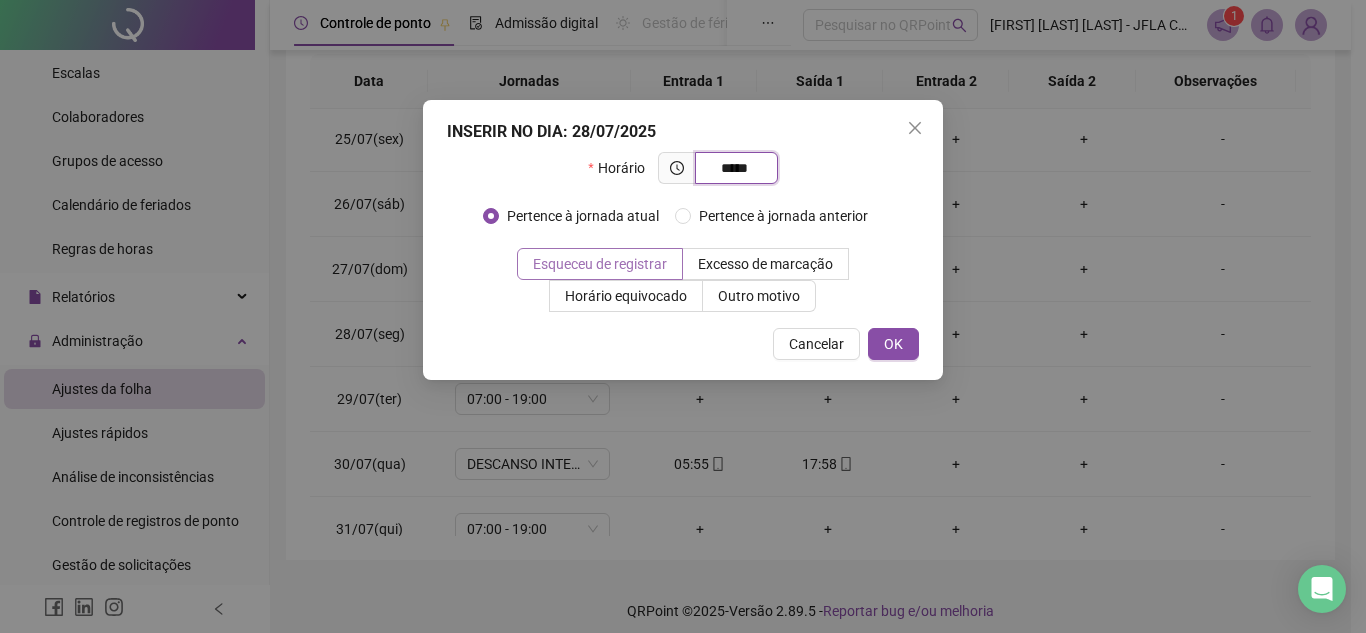 type on "*****" 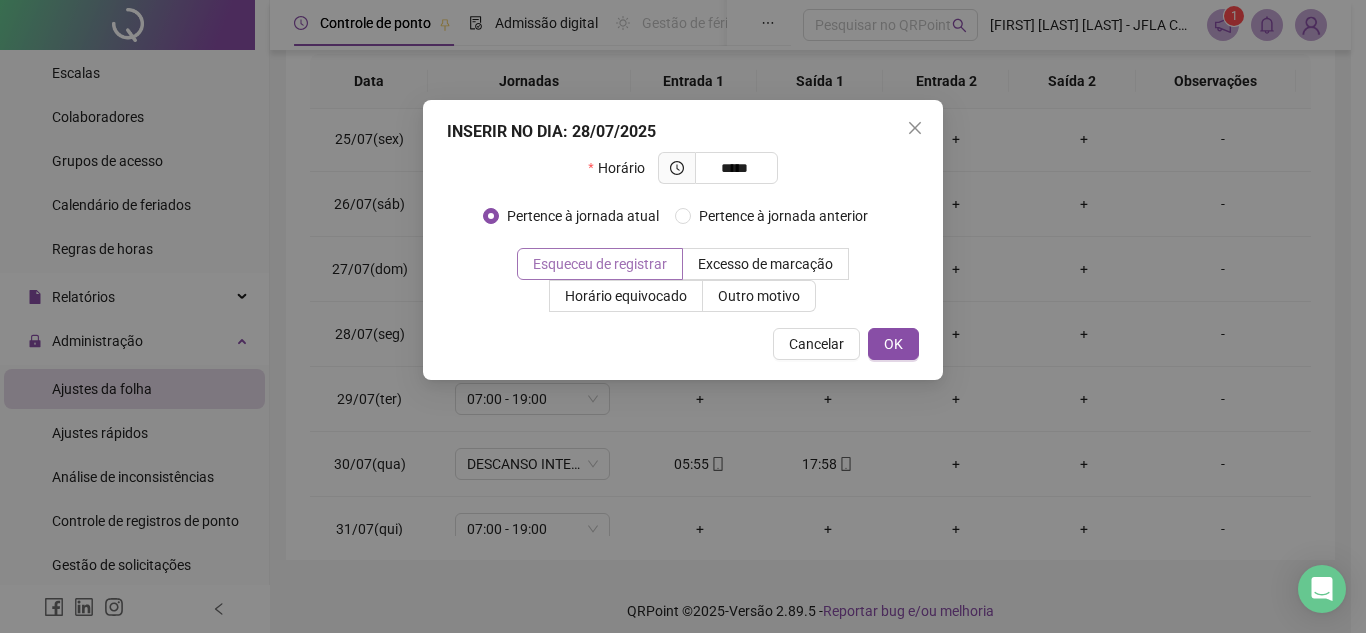 click on "Esqueceu de registrar" at bounding box center [600, 264] 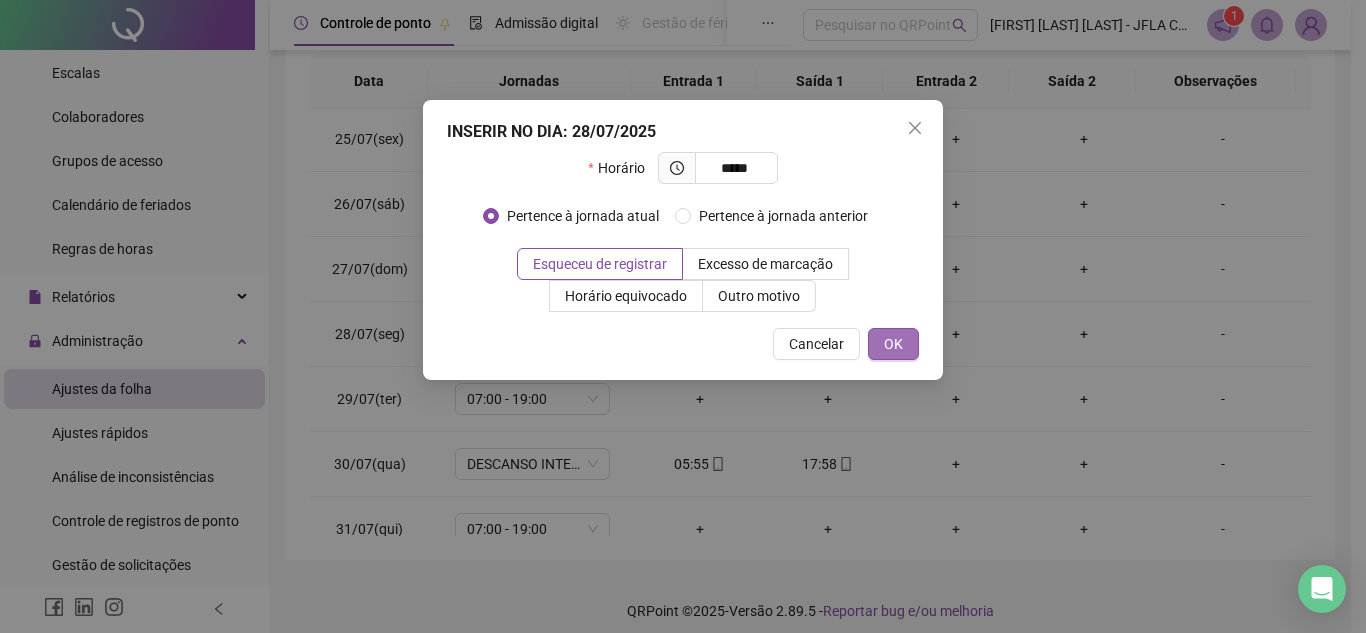 click on "OK" at bounding box center [893, 344] 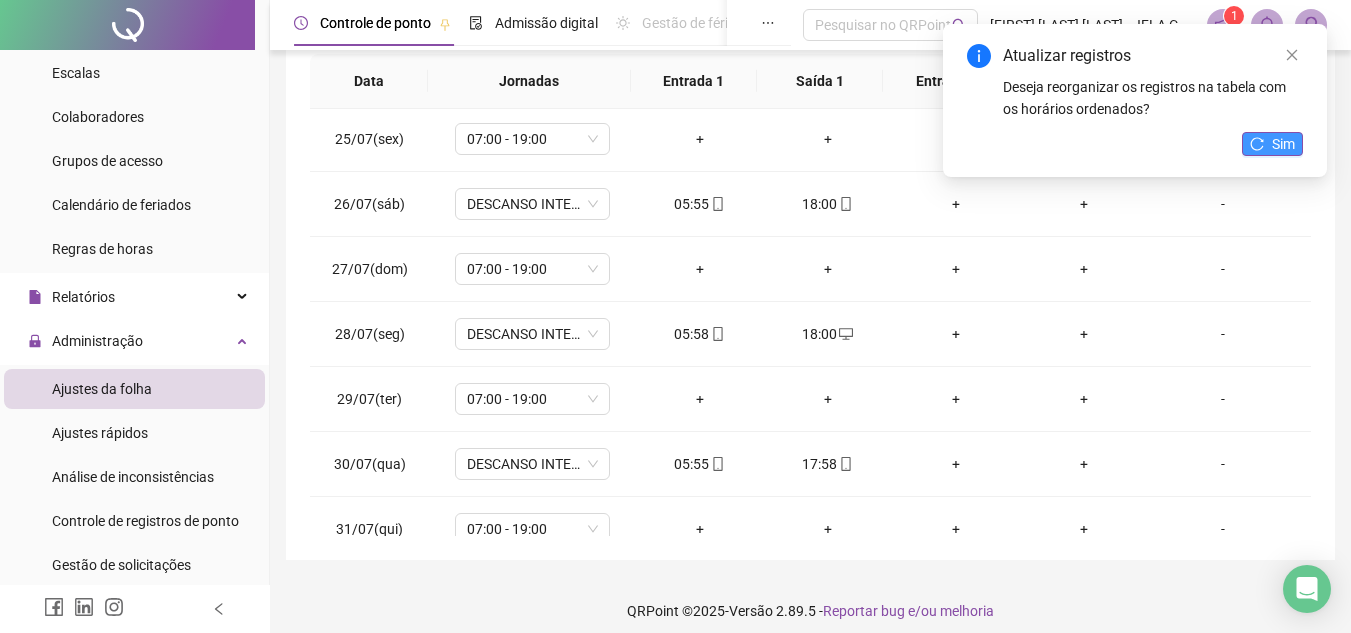 click on "Sim" at bounding box center [1283, 144] 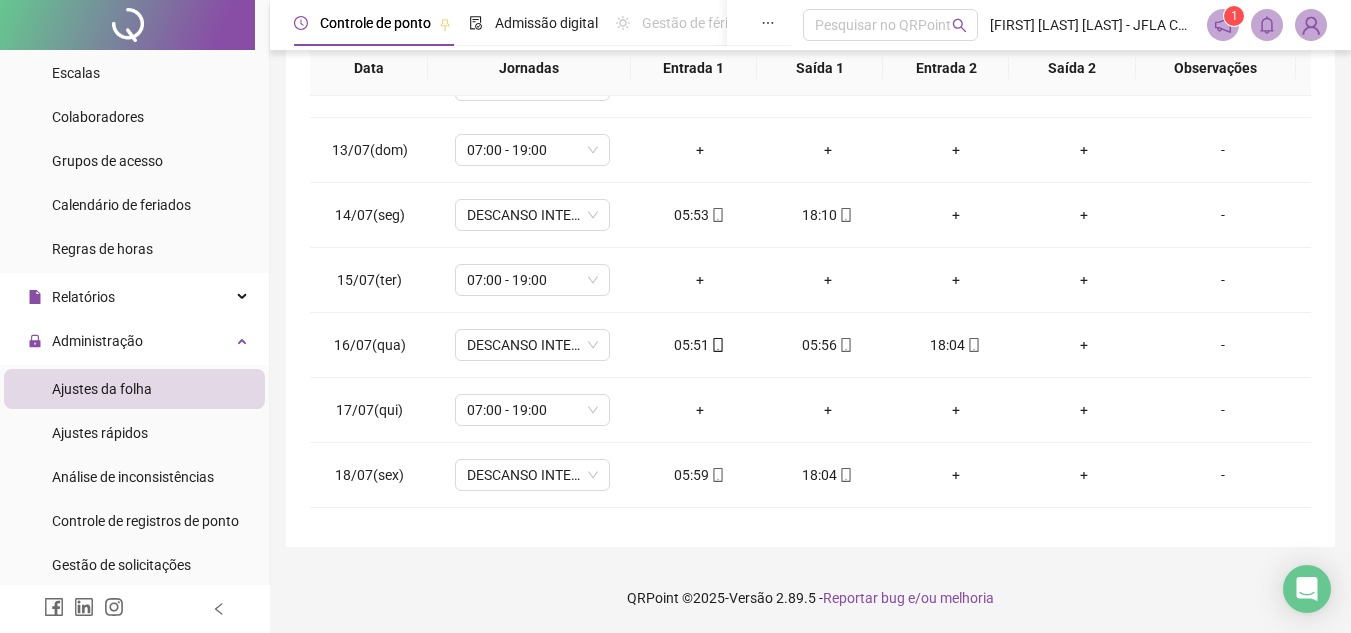 scroll, scrollTop: 773, scrollLeft: 0, axis: vertical 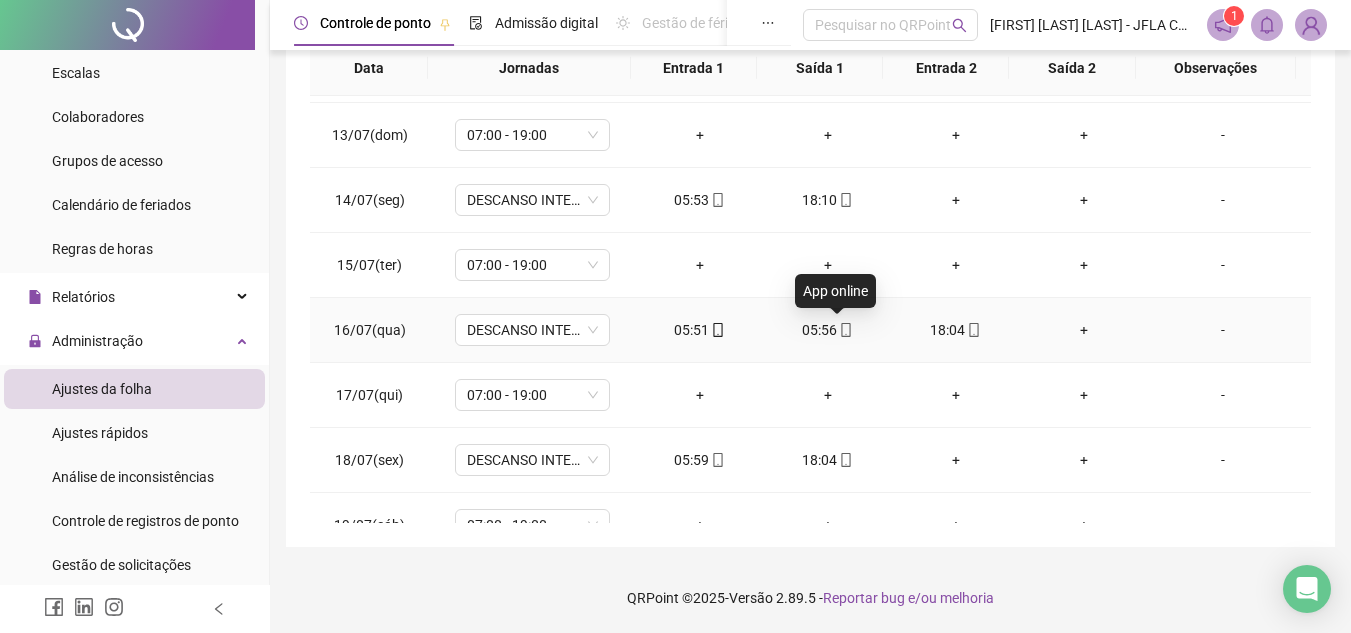 click 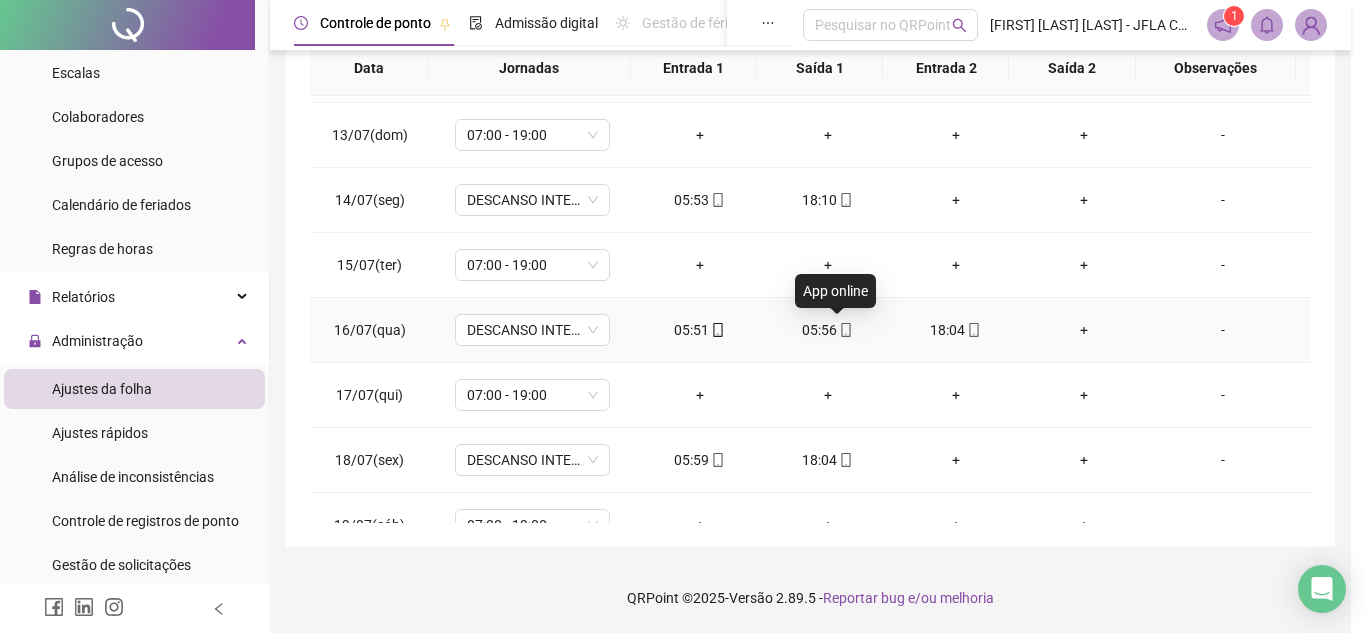 type on "**********" 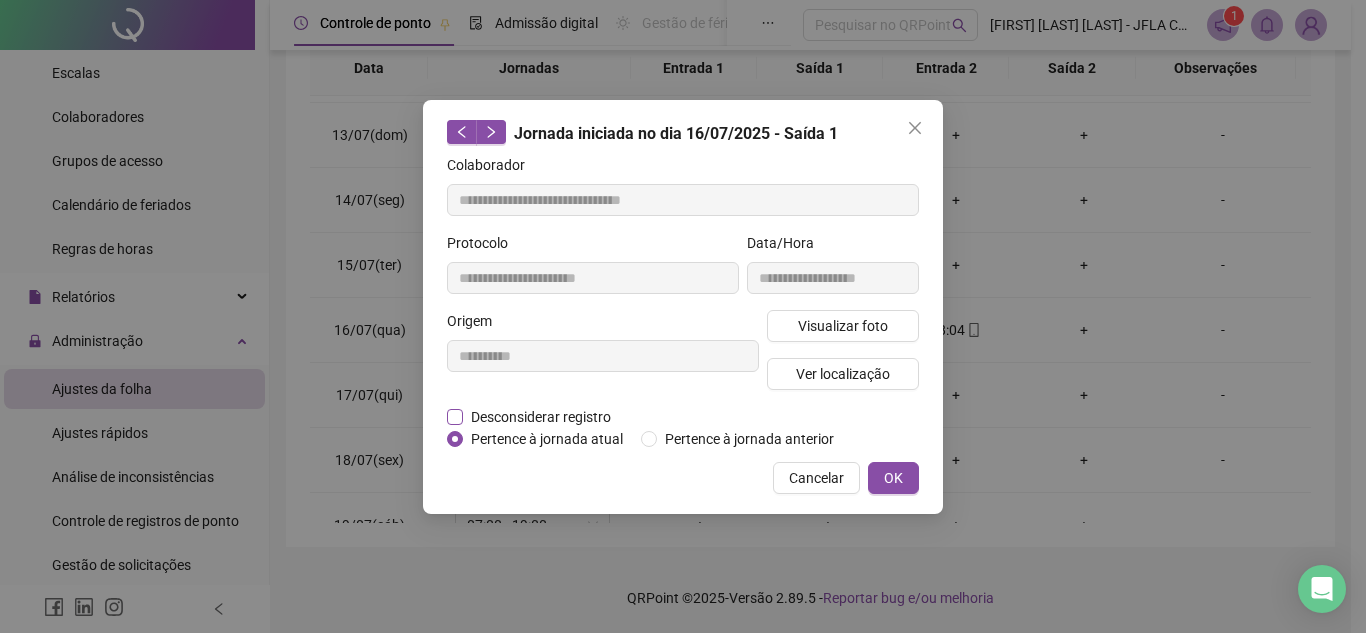 click on "Desconsiderar registro" at bounding box center [541, 417] 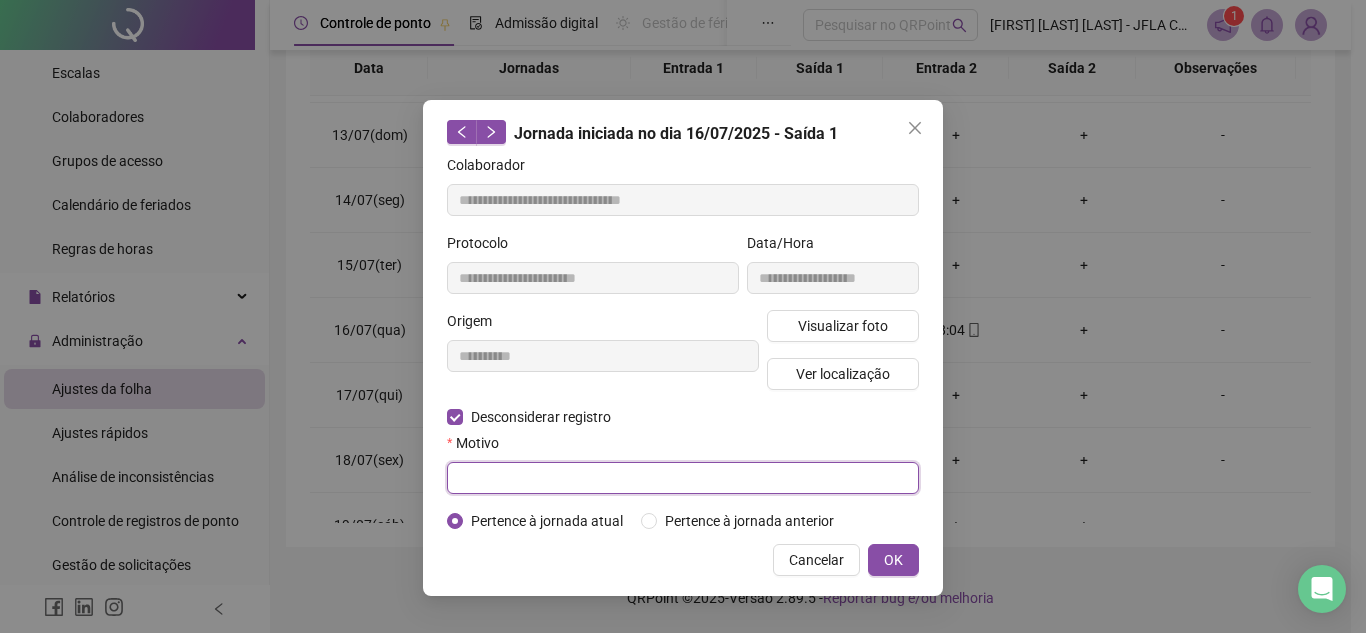 click at bounding box center (683, 478) 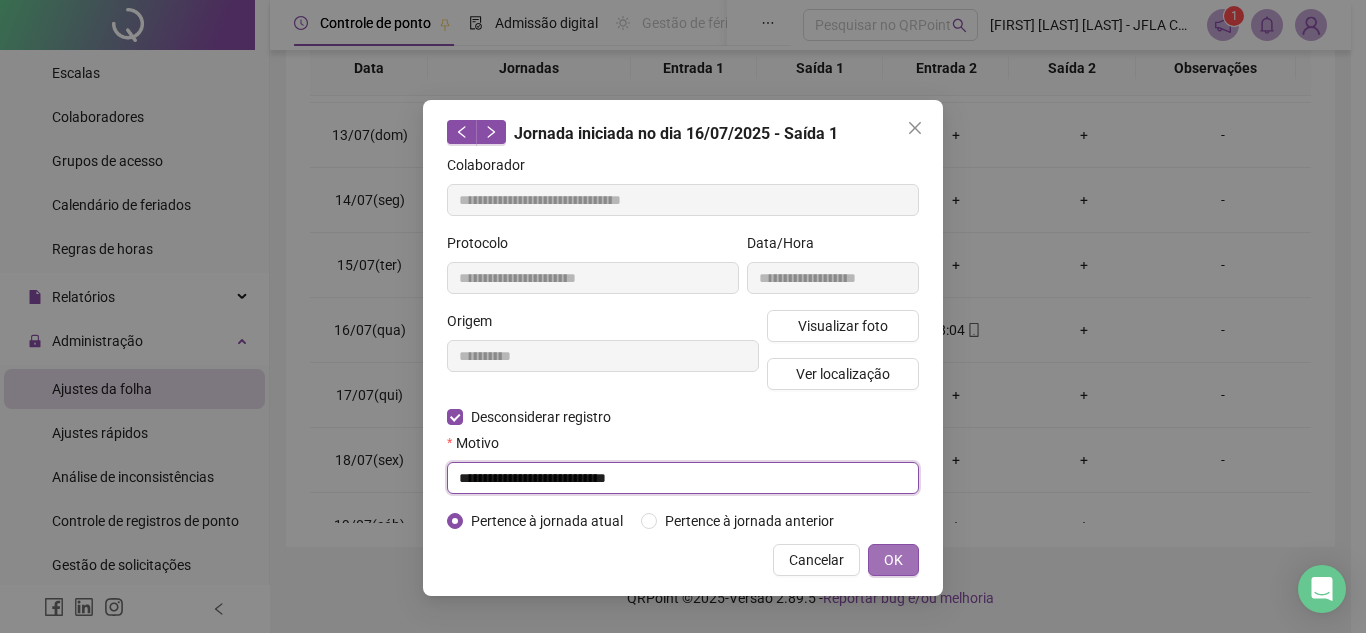type on "**********" 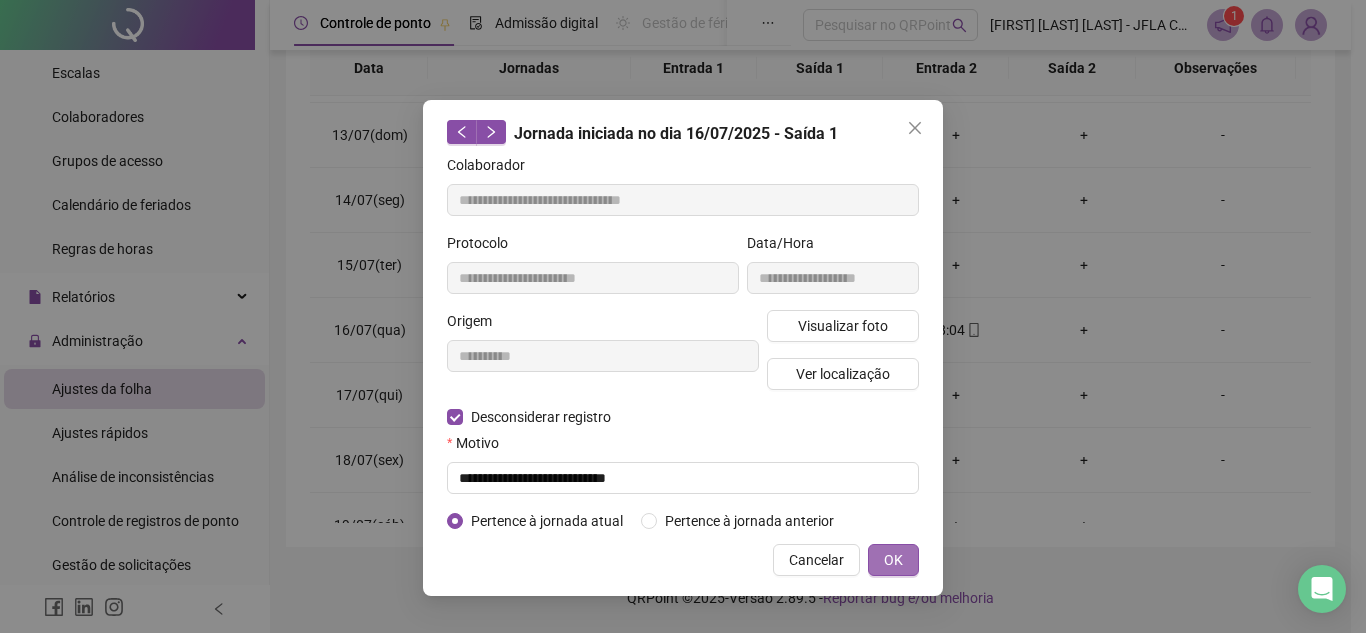 click on "OK" at bounding box center (893, 560) 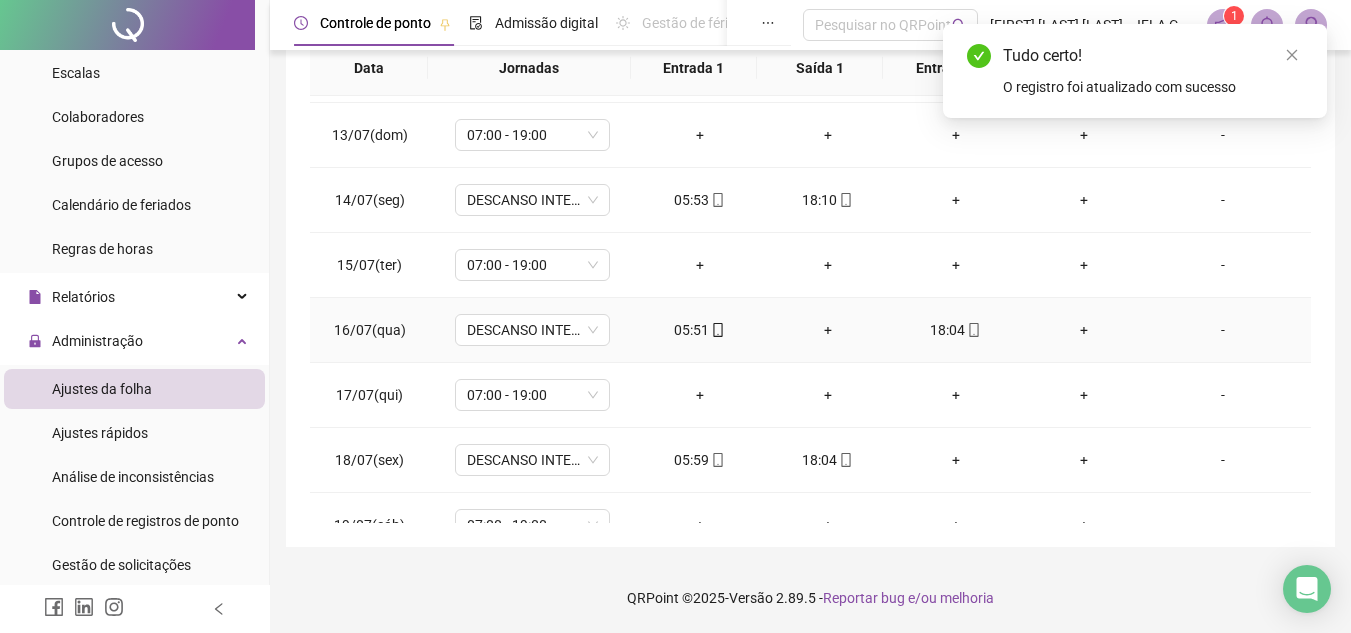 click on "+" at bounding box center [828, 330] 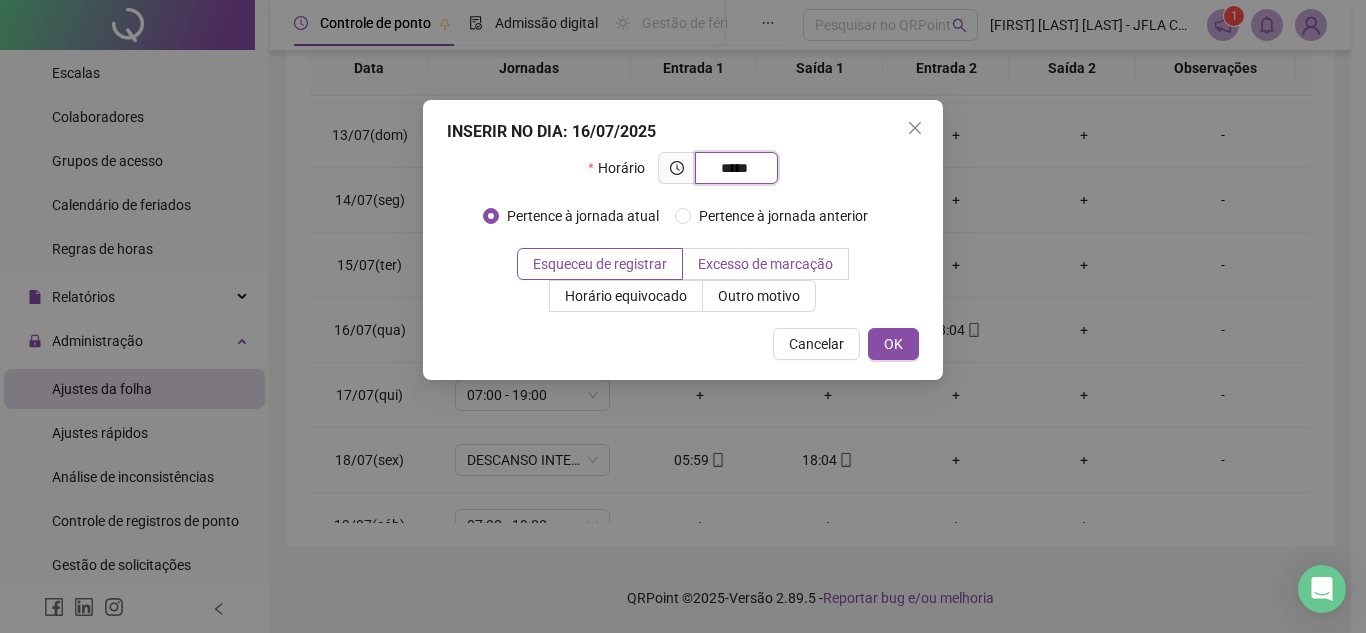 type on "*****" 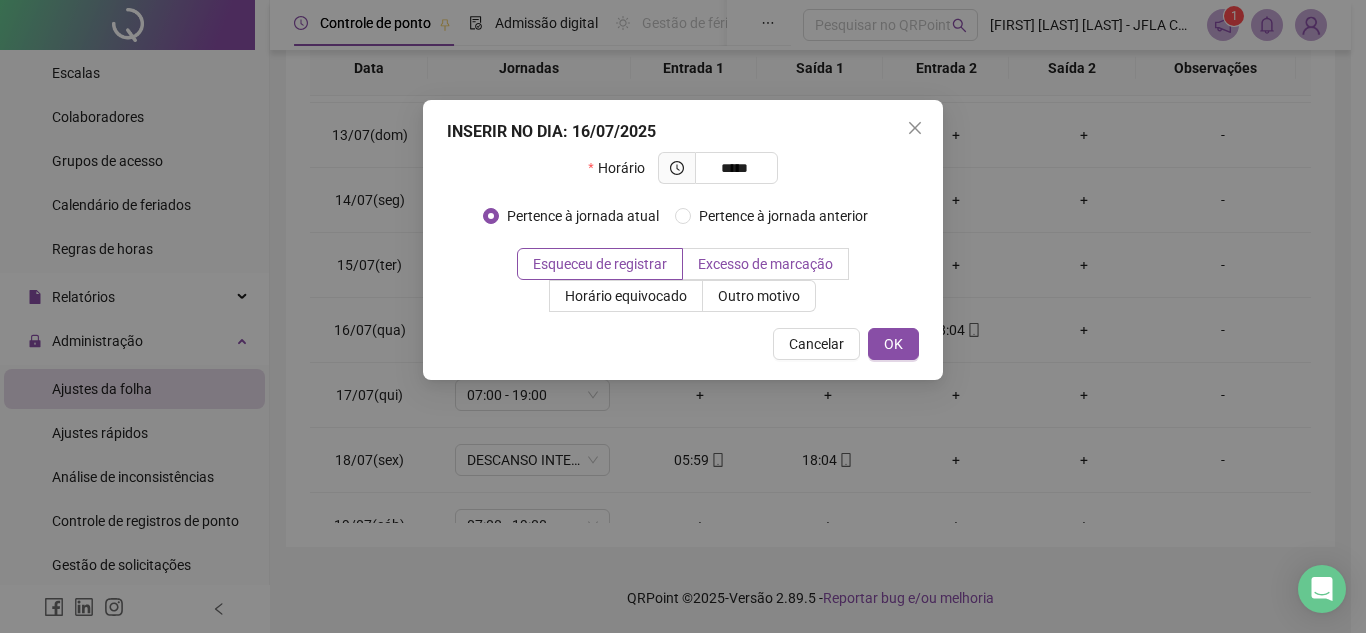 click on "Excesso de marcação" at bounding box center [765, 264] 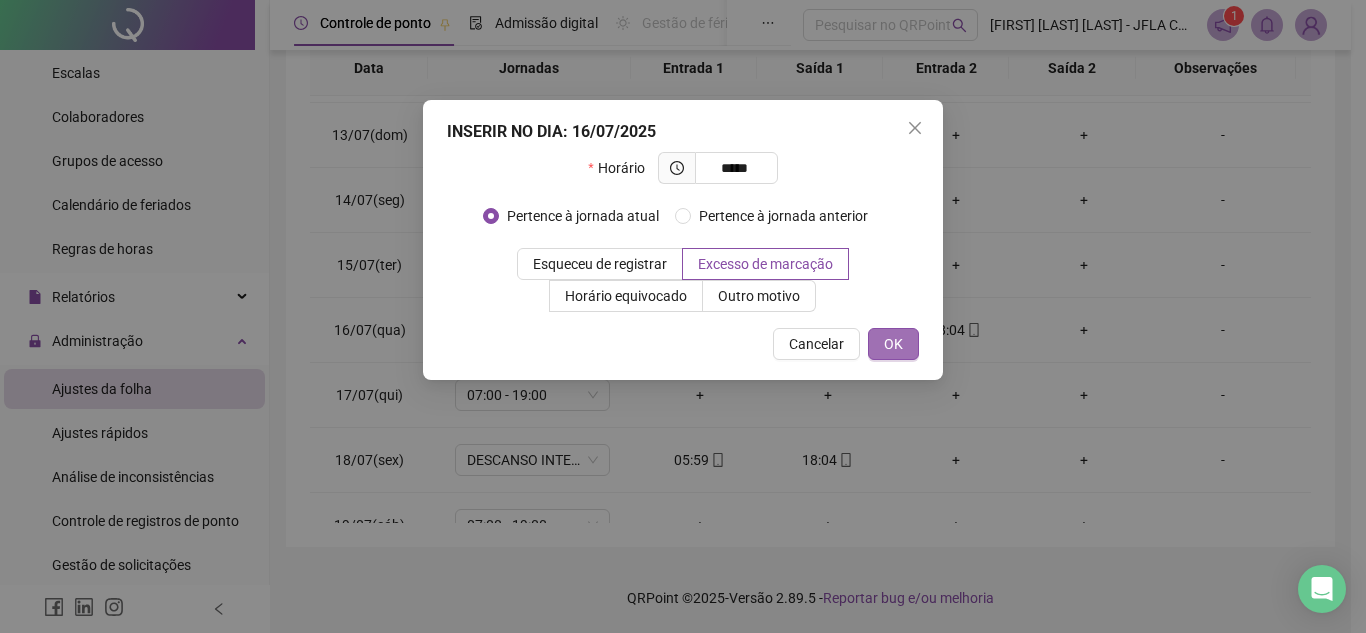 click on "OK" at bounding box center [893, 344] 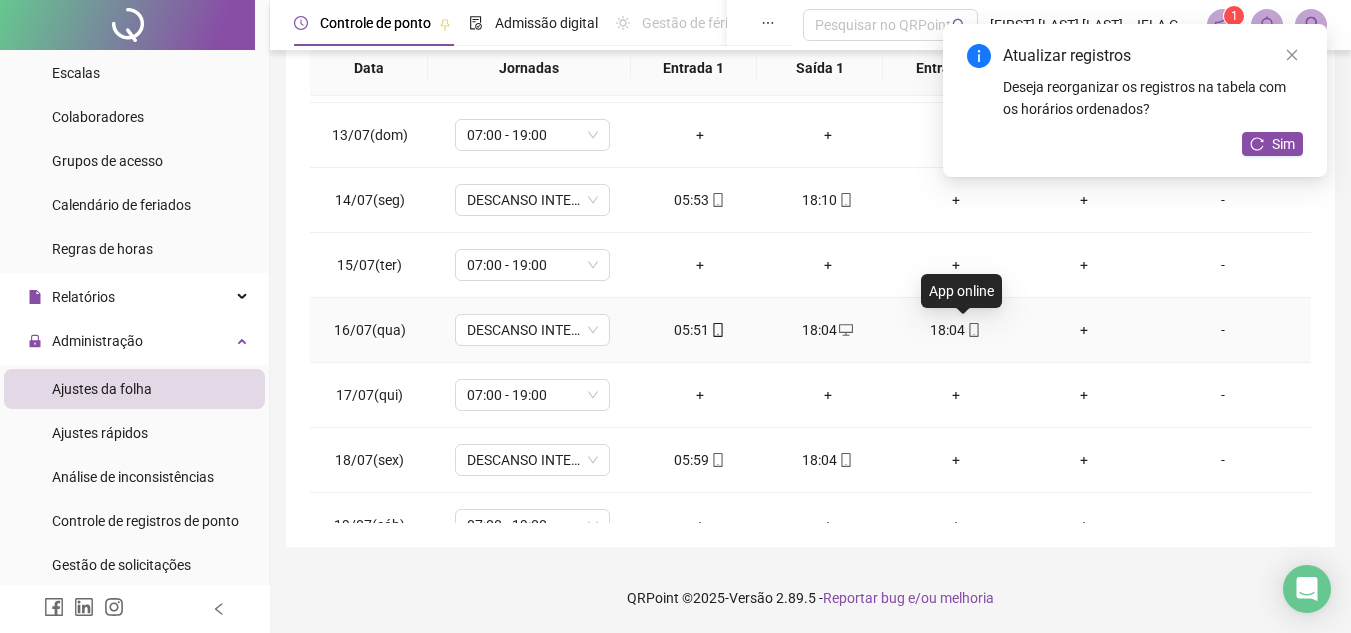 scroll, scrollTop: 181, scrollLeft: 0, axis: vertical 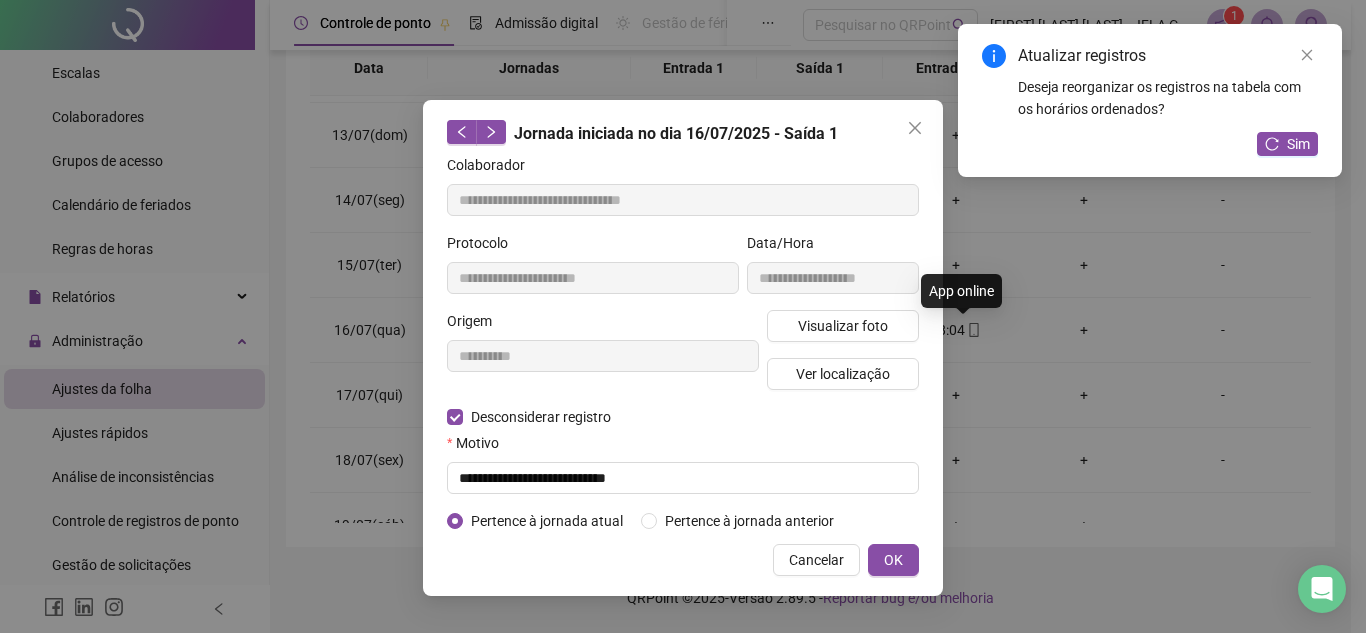 type on "**********" 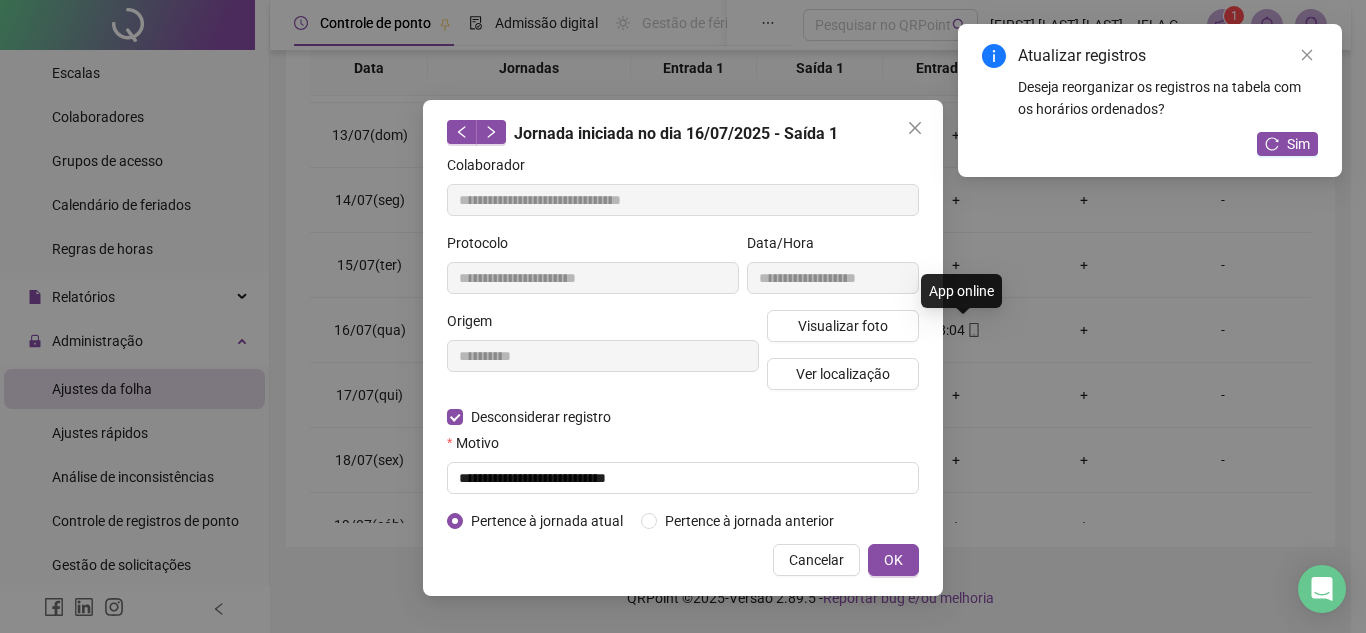 type on "**********" 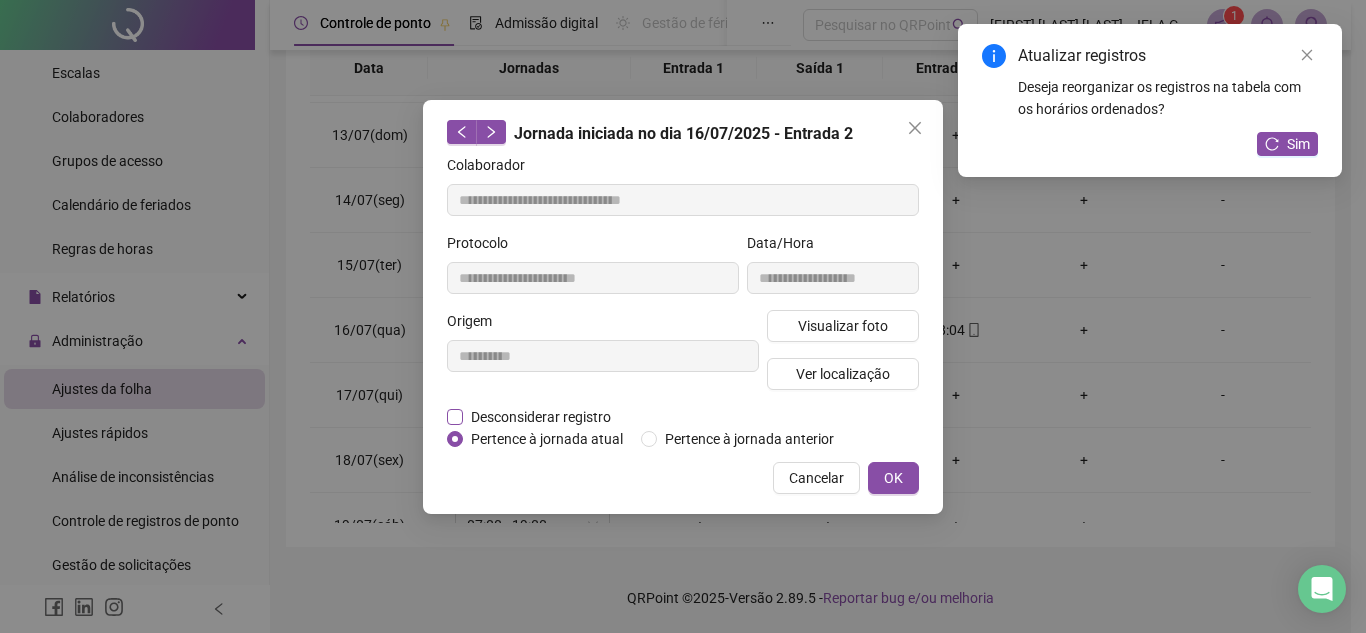 click on "Desconsiderar registro" at bounding box center [541, 417] 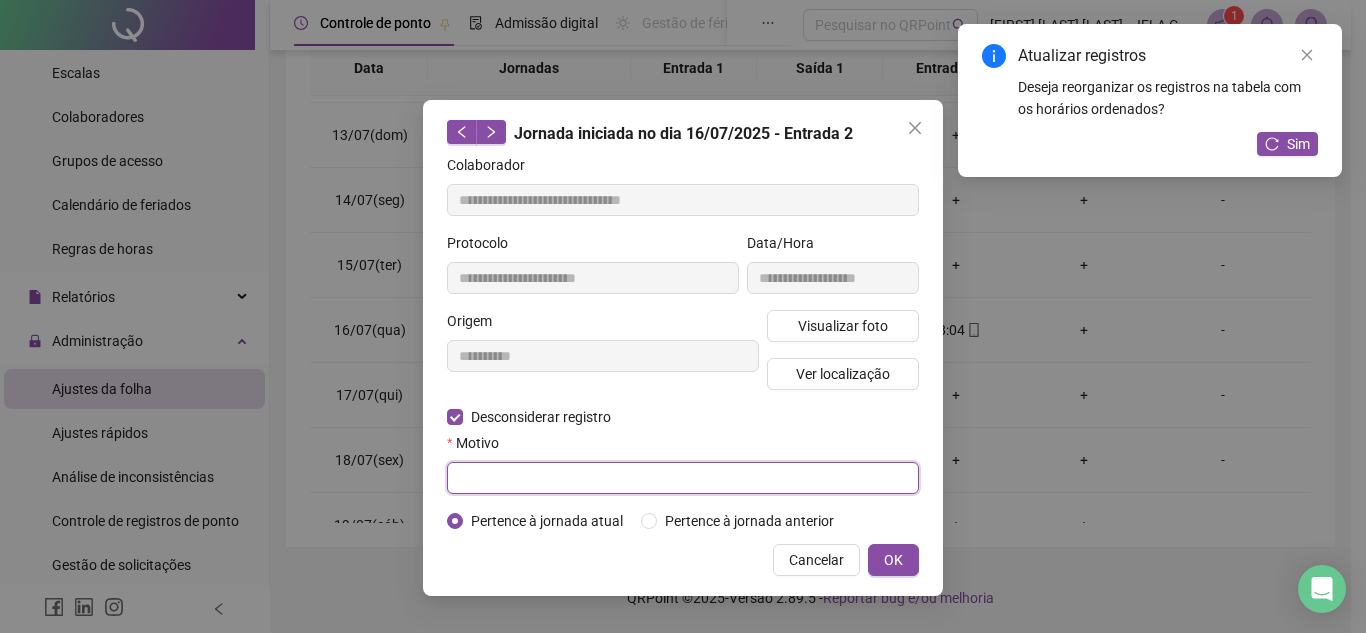 click at bounding box center [683, 478] 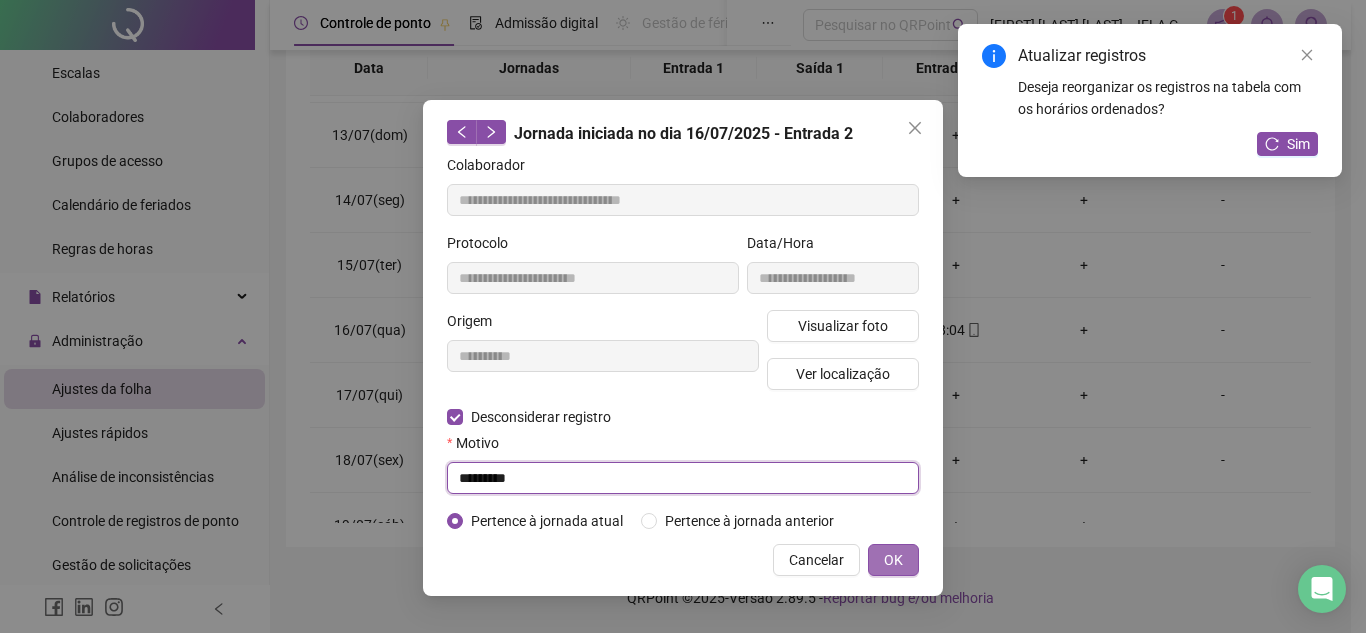 type on "*********" 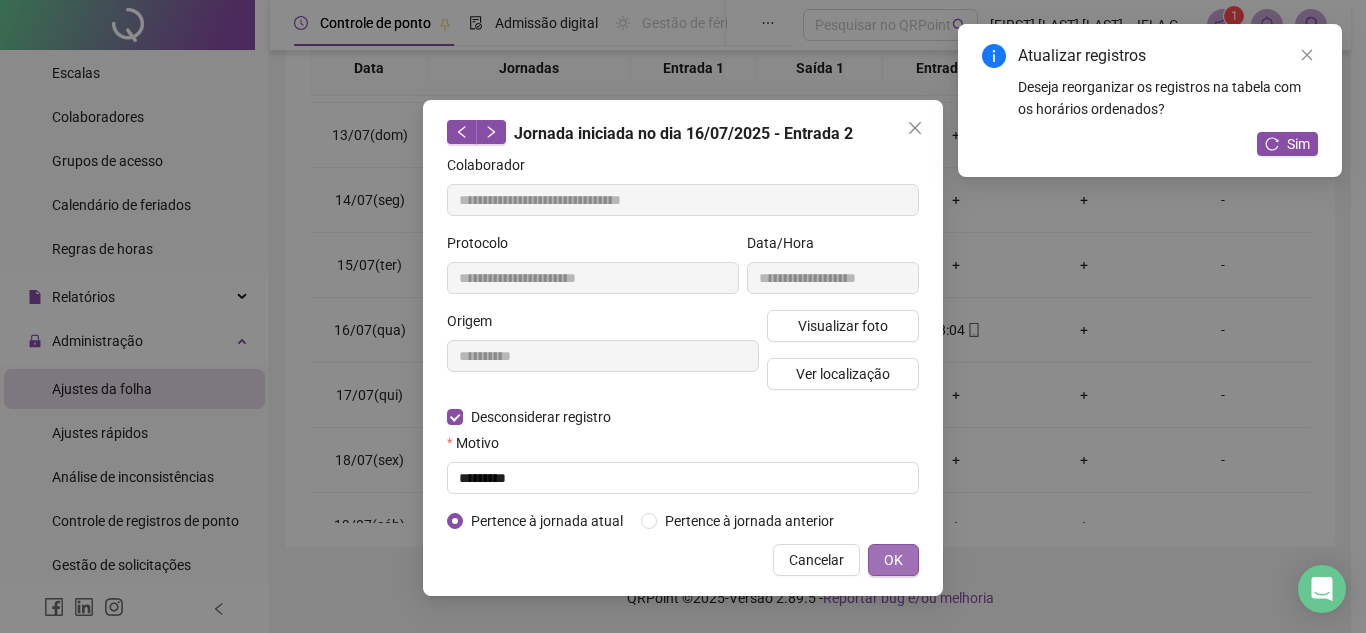 click on "OK" at bounding box center [893, 560] 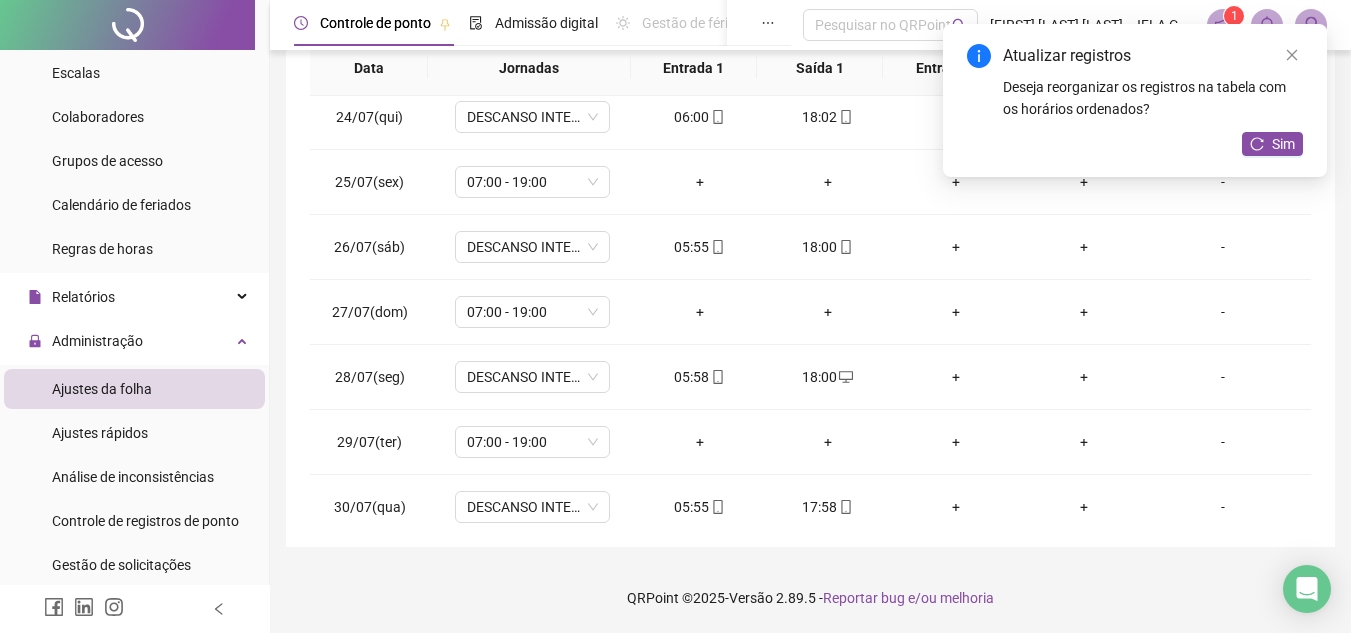scroll, scrollTop: 1588, scrollLeft: 0, axis: vertical 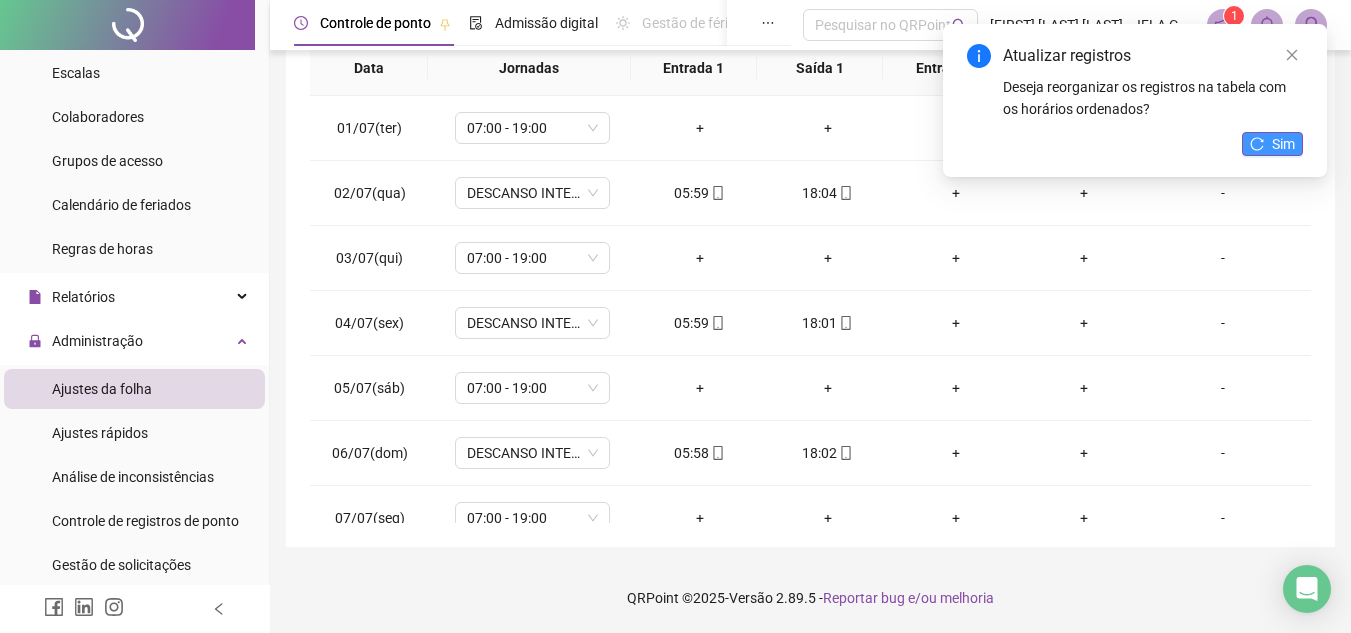 click on "Sim" at bounding box center (1272, 144) 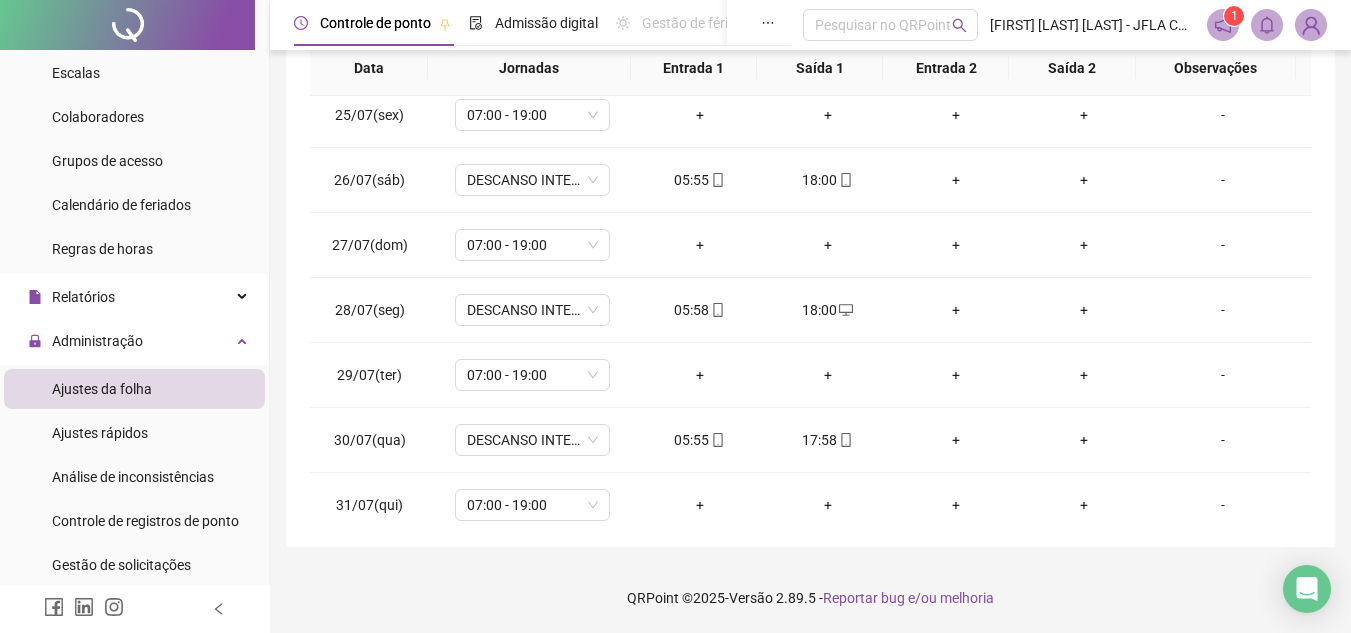 scroll, scrollTop: 1588, scrollLeft: 0, axis: vertical 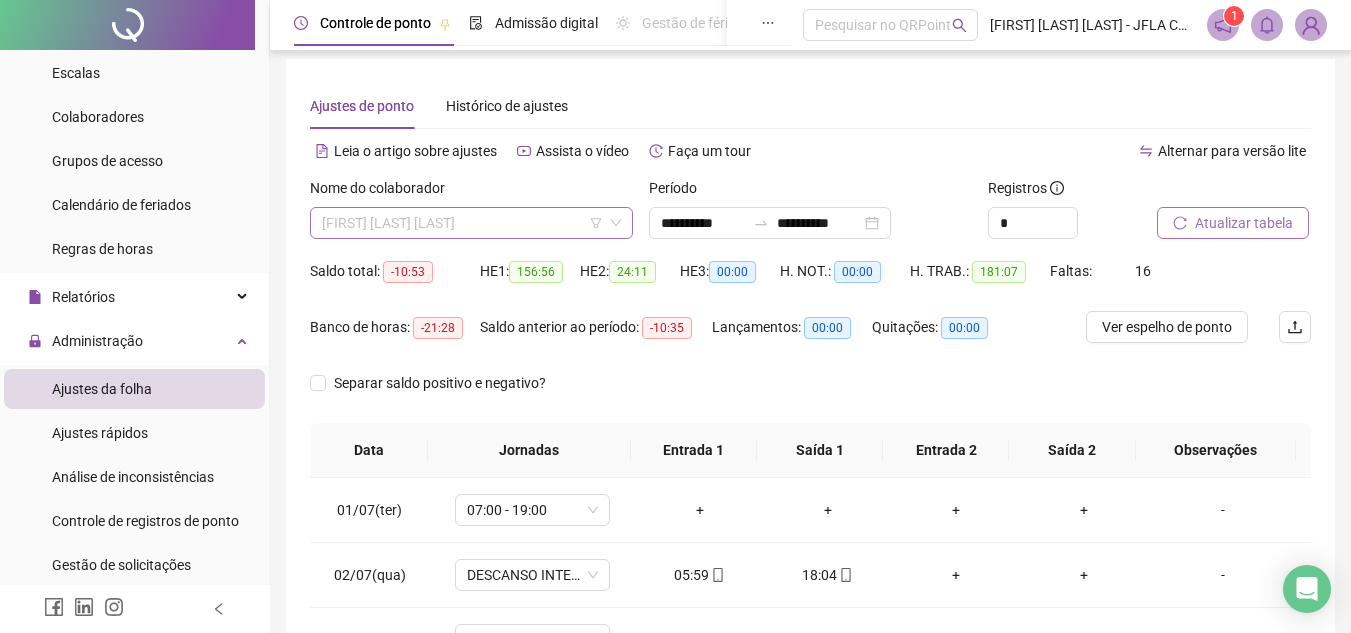 click on "[FIRST] [LAST] [LAST]" at bounding box center [471, 223] 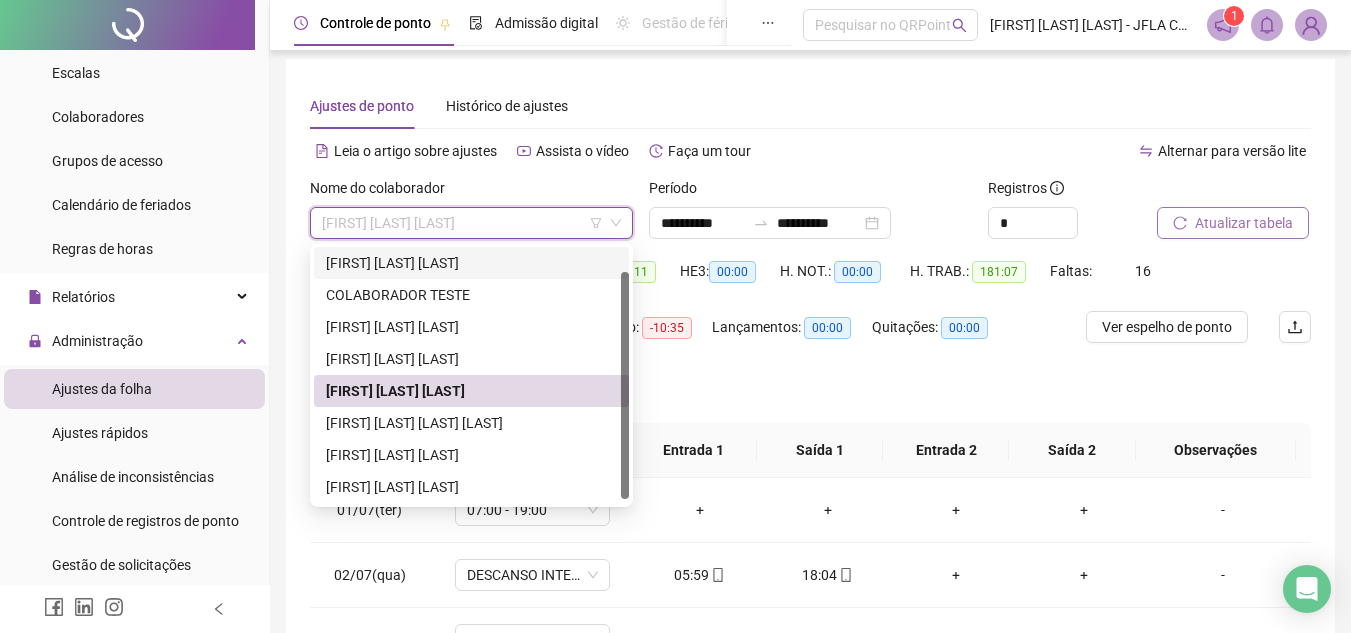 scroll, scrollTop: 32, scrollLeft: 0, axis: vertical 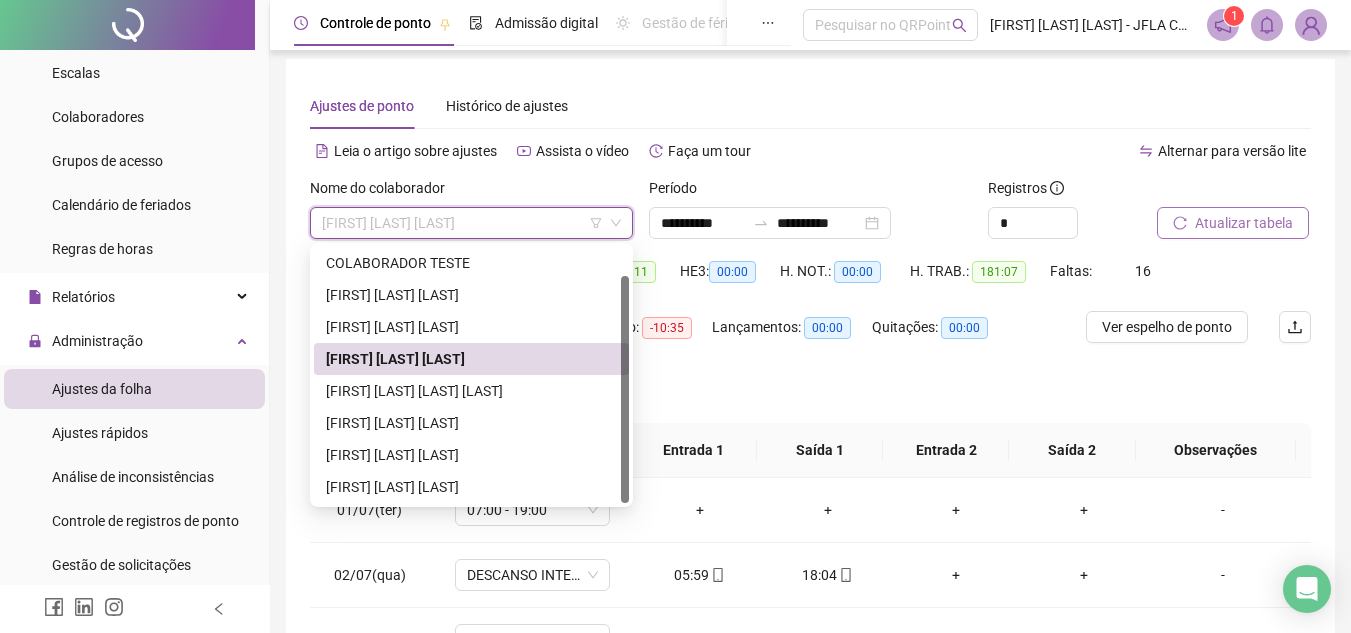 drag, startPoint x: 625, startPoint y: 265, endPoint x: 621, endPoint y: 347, distance: 82.0975 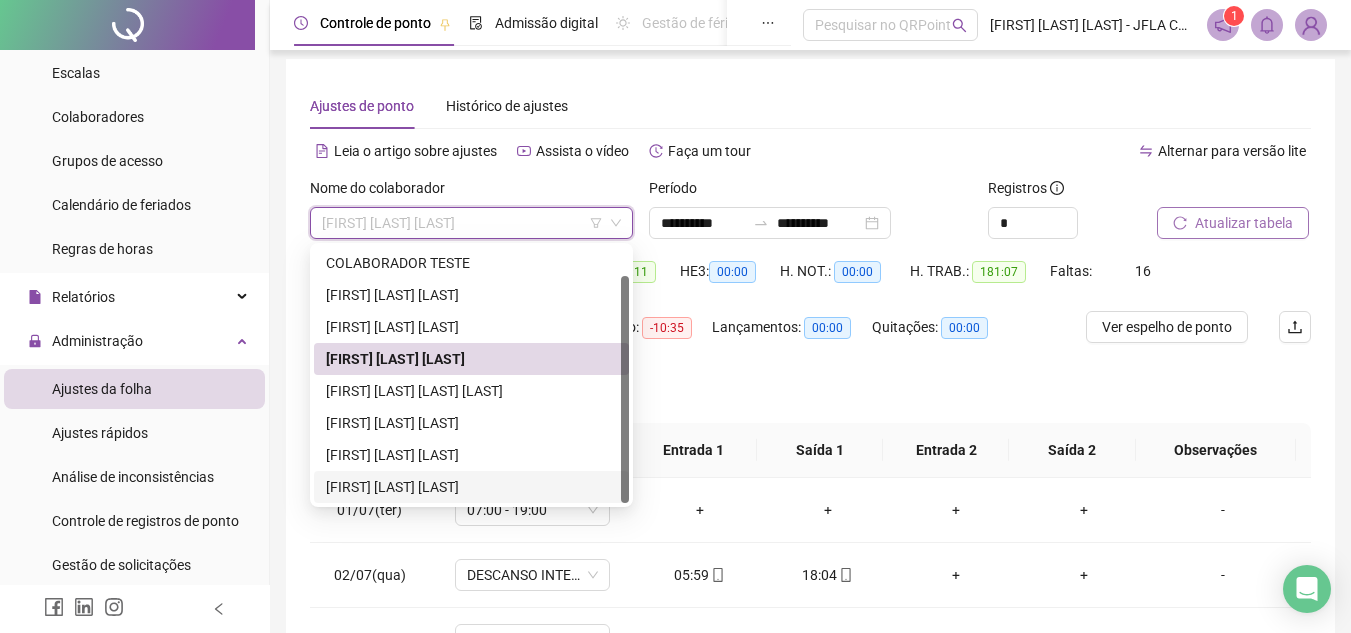 click on "[FIRST] [LAST] [LAST]" at bounding box center [471, 487] 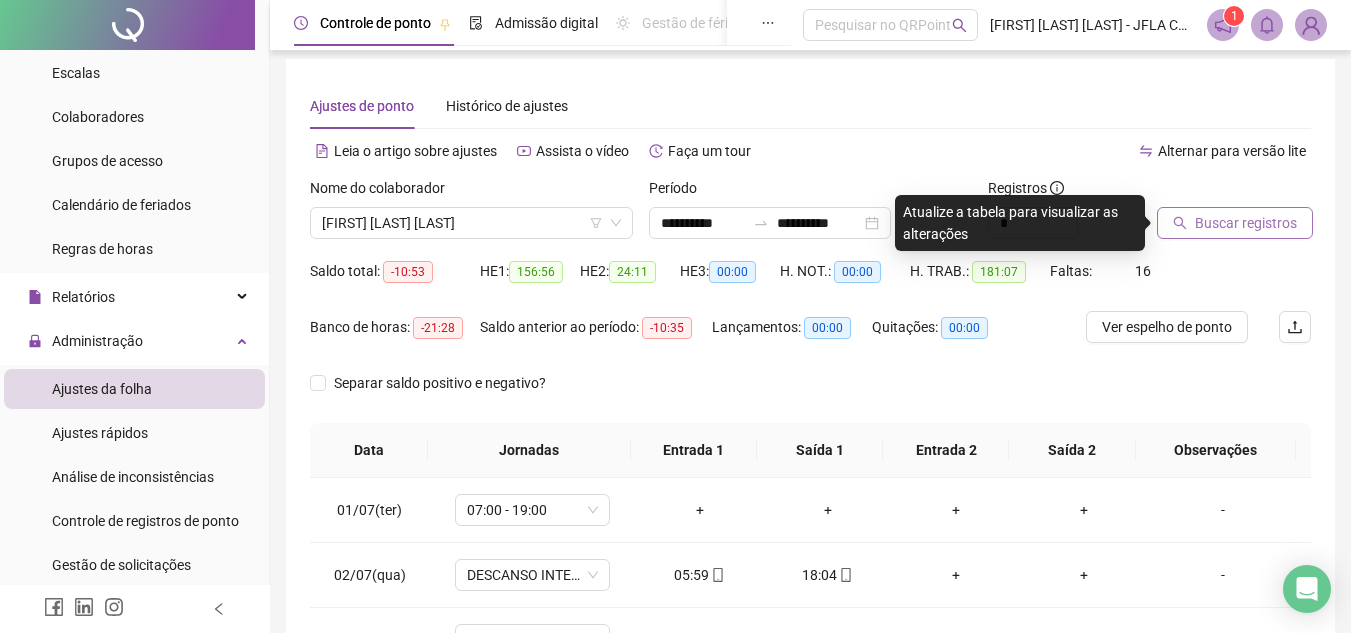 click on "Buscar registros" at bounding box center (1235, 223) 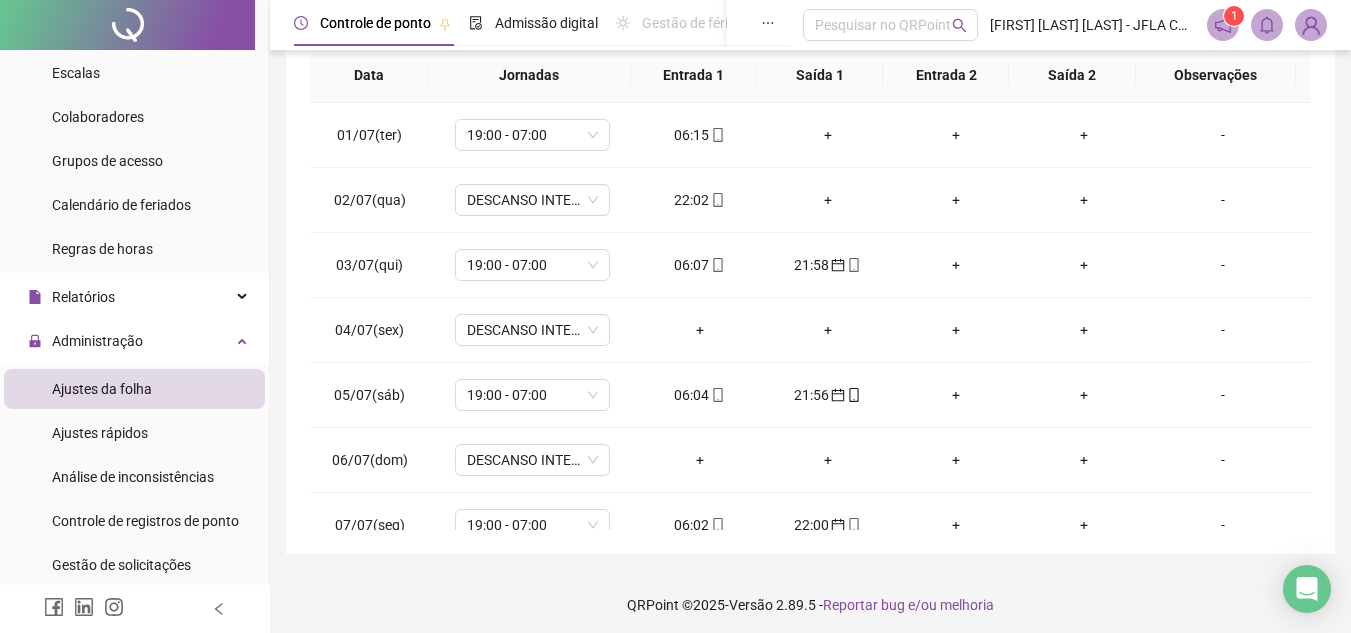 scroll, scrollTop: 389, scrollLeft: 0, axis: vertical 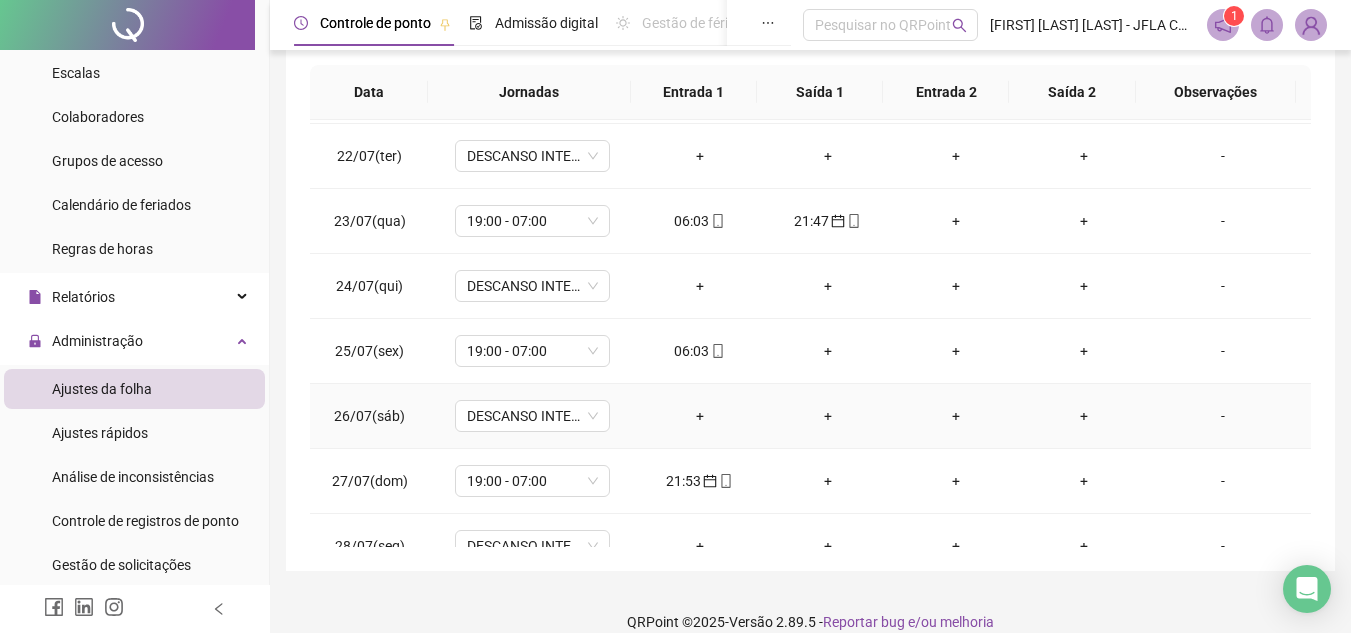 click on "+" at bounding box center [700, 416] 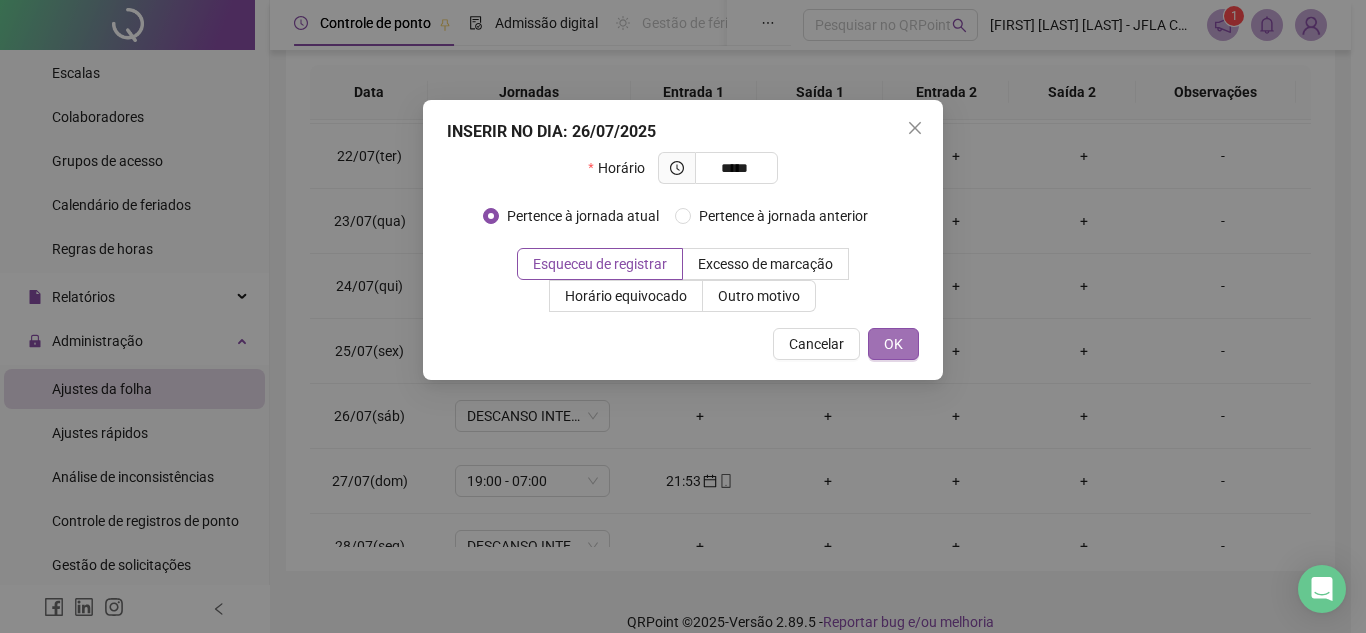 type on "*****" 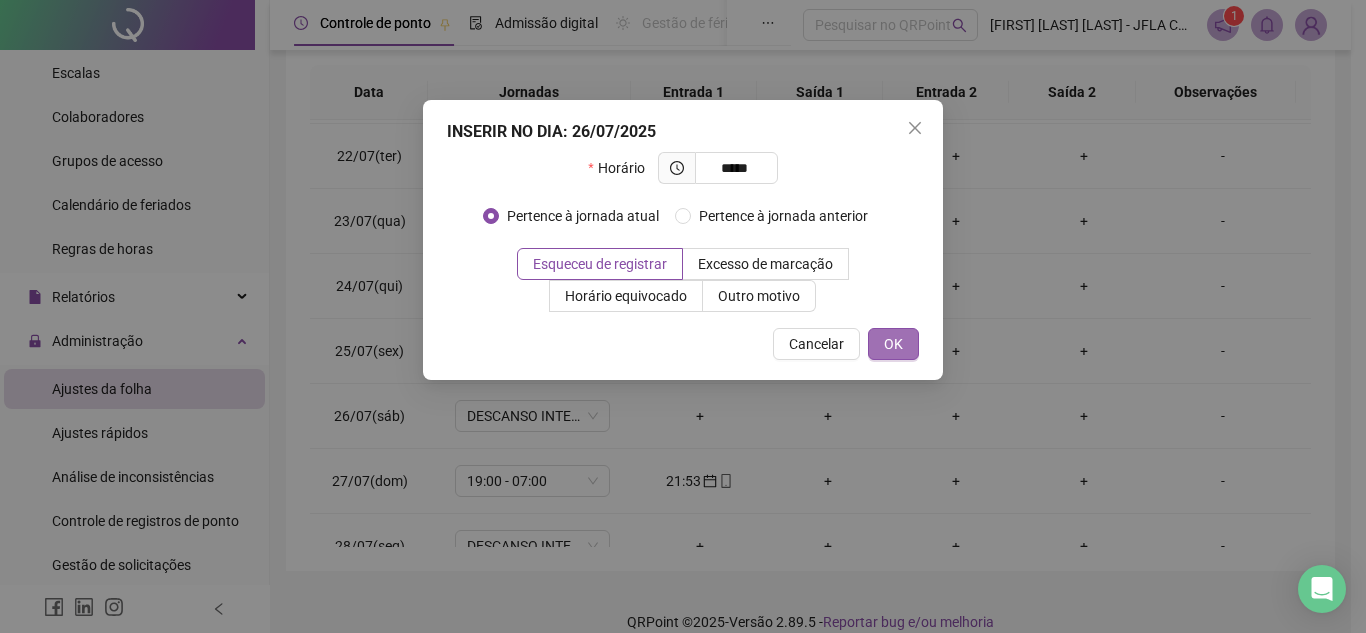 click on "OK" at bounding box center [893, 344] 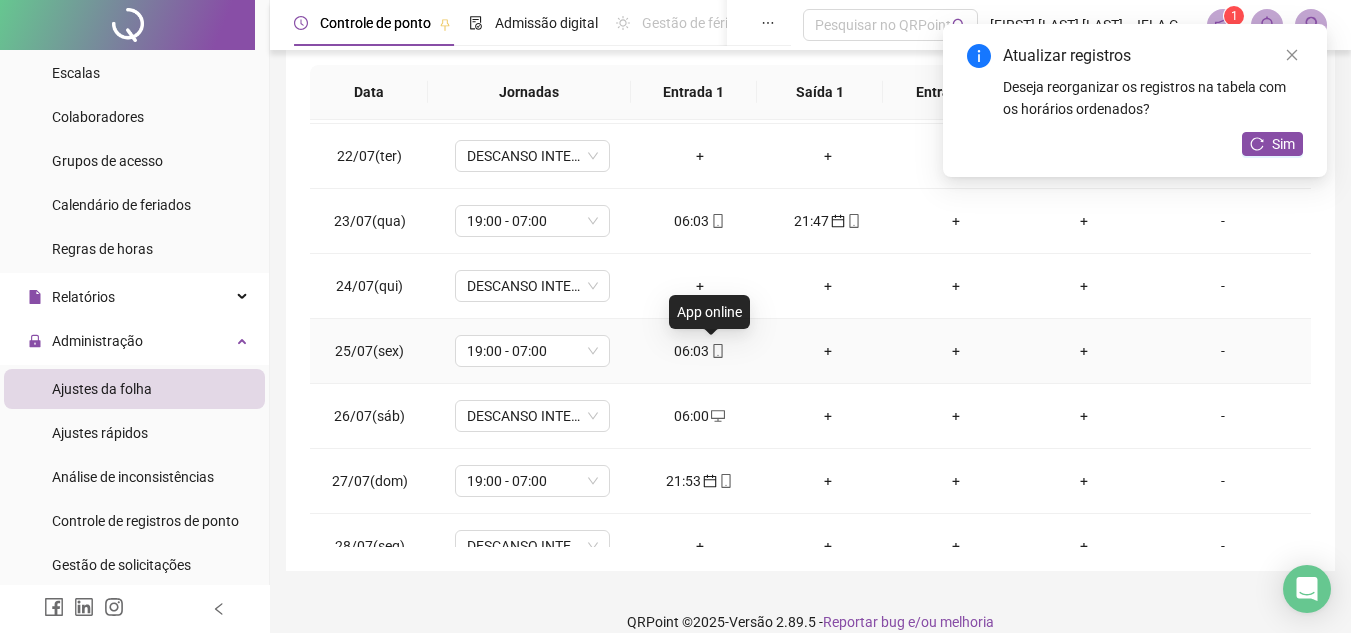 click 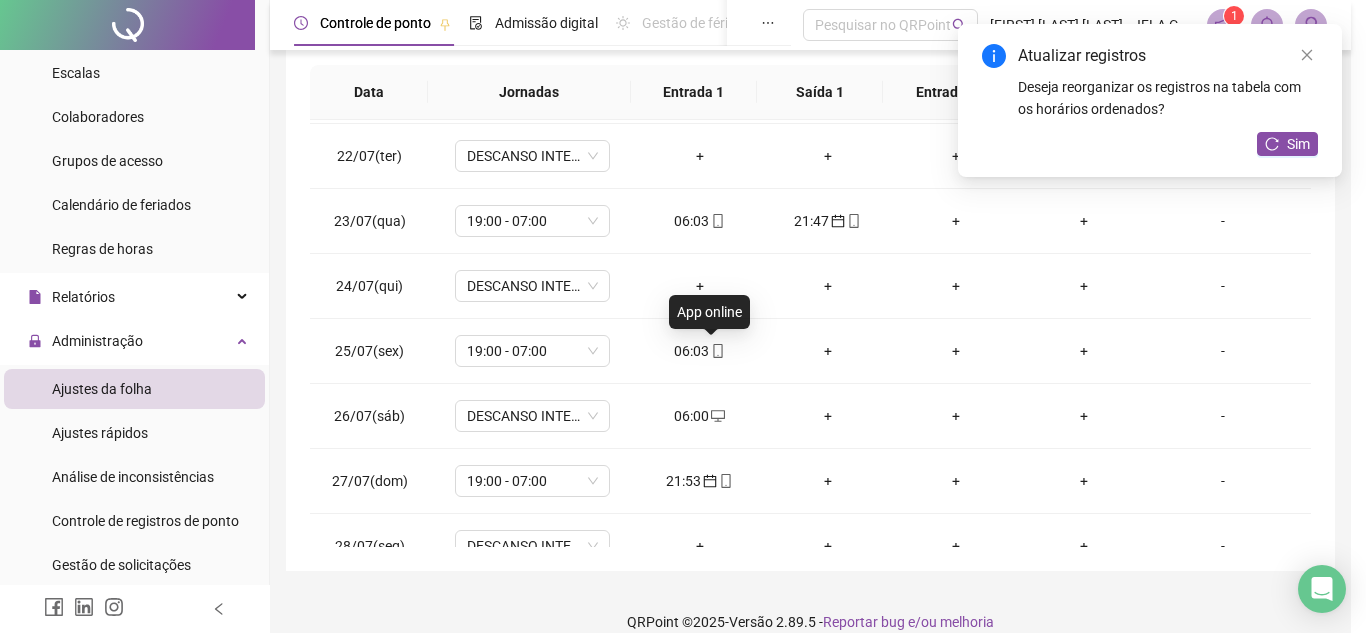 type on "**********" 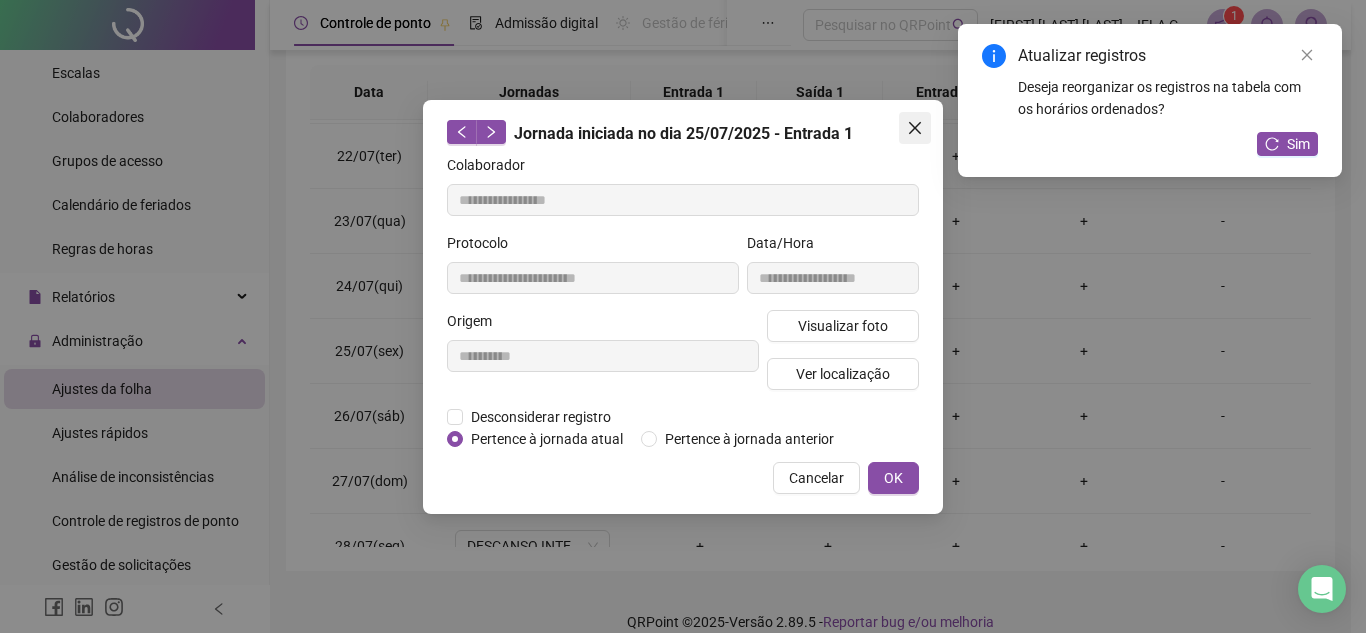 click at bounding box center [915, 128] 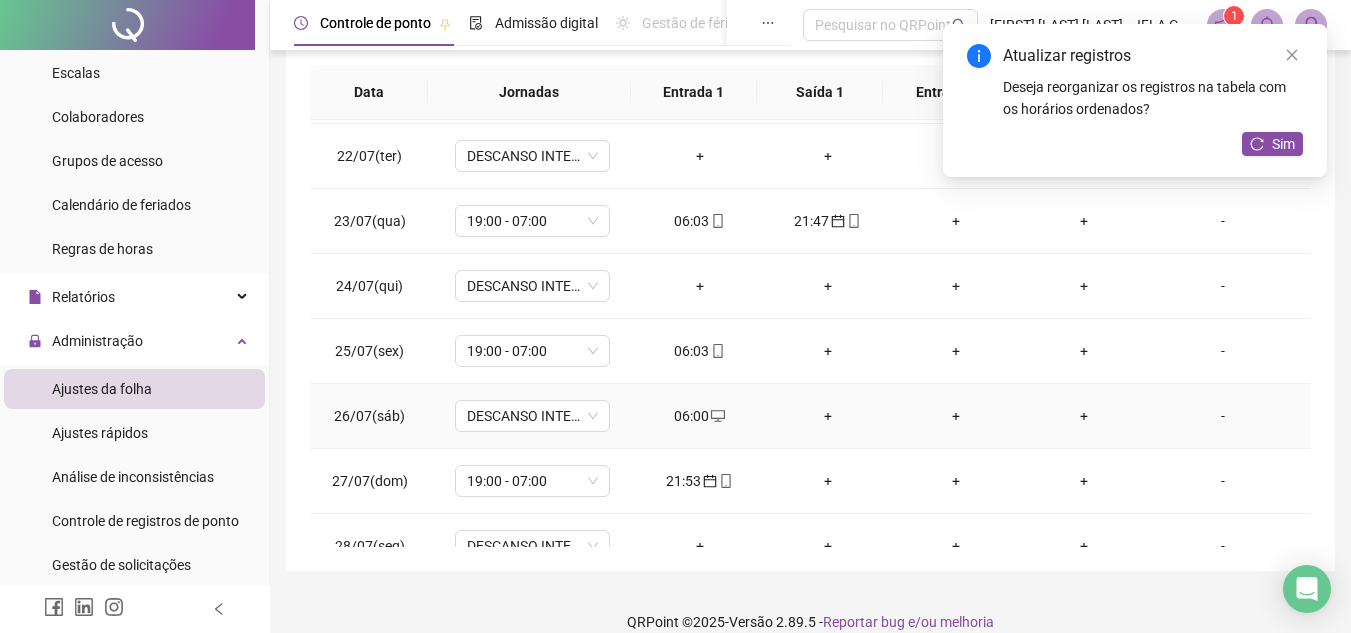 click on "+" at bounding box center [828, 416] 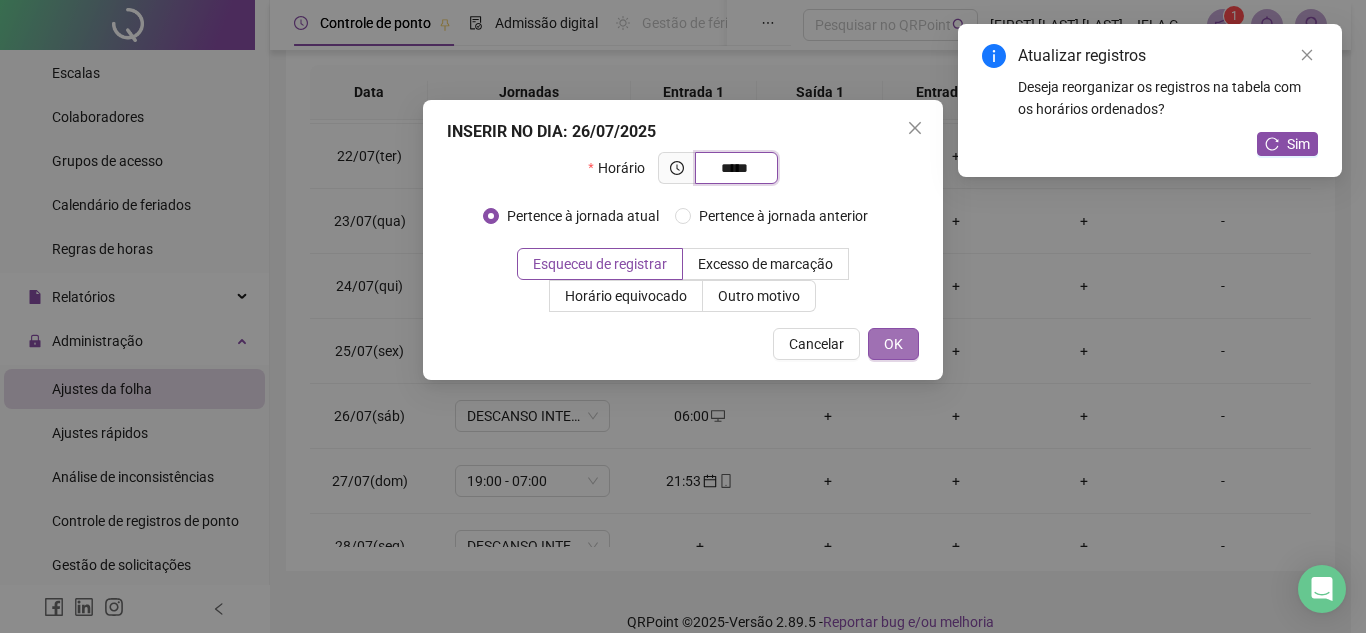 type on "*****" 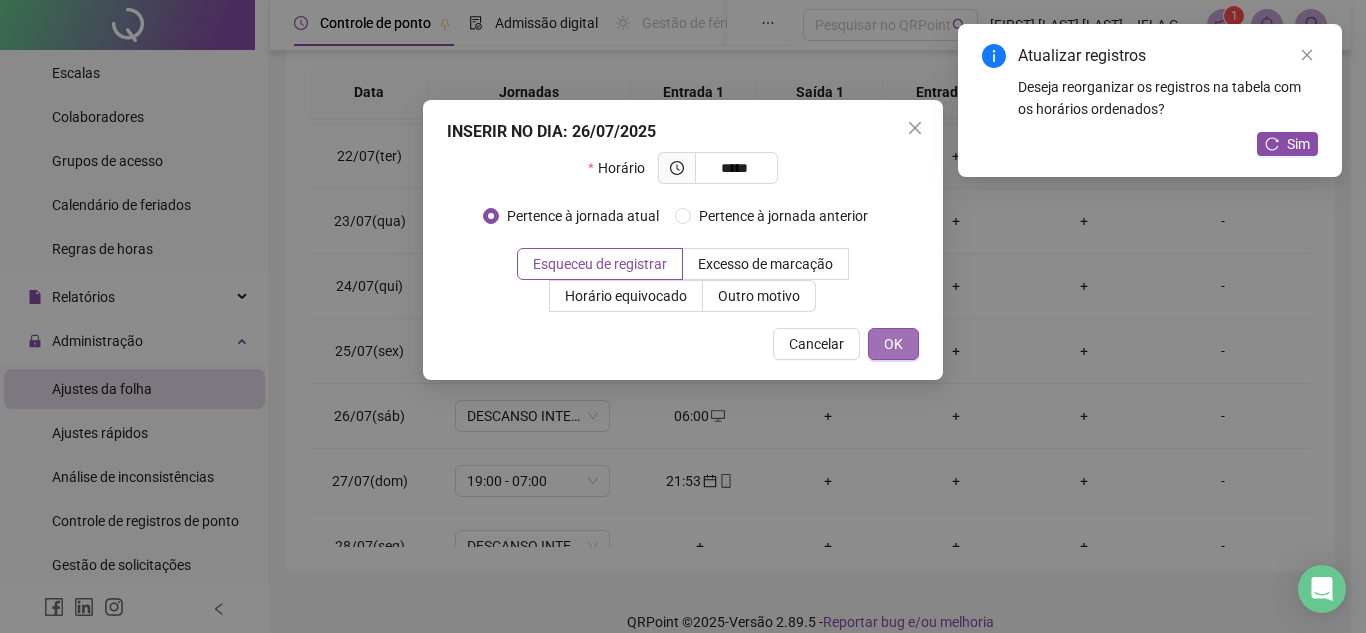 click on "OK" at bounding box center (893, 344) 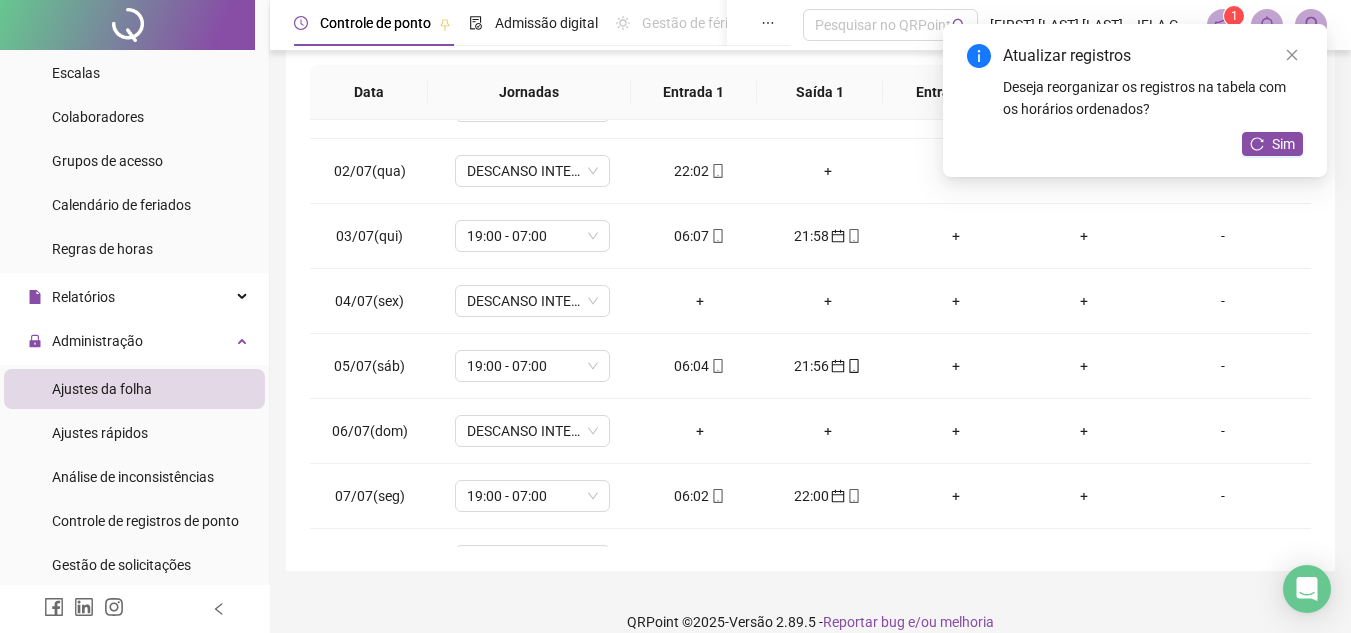 scroll, scrollTop: 0, scrollLeft: 0, axis: both 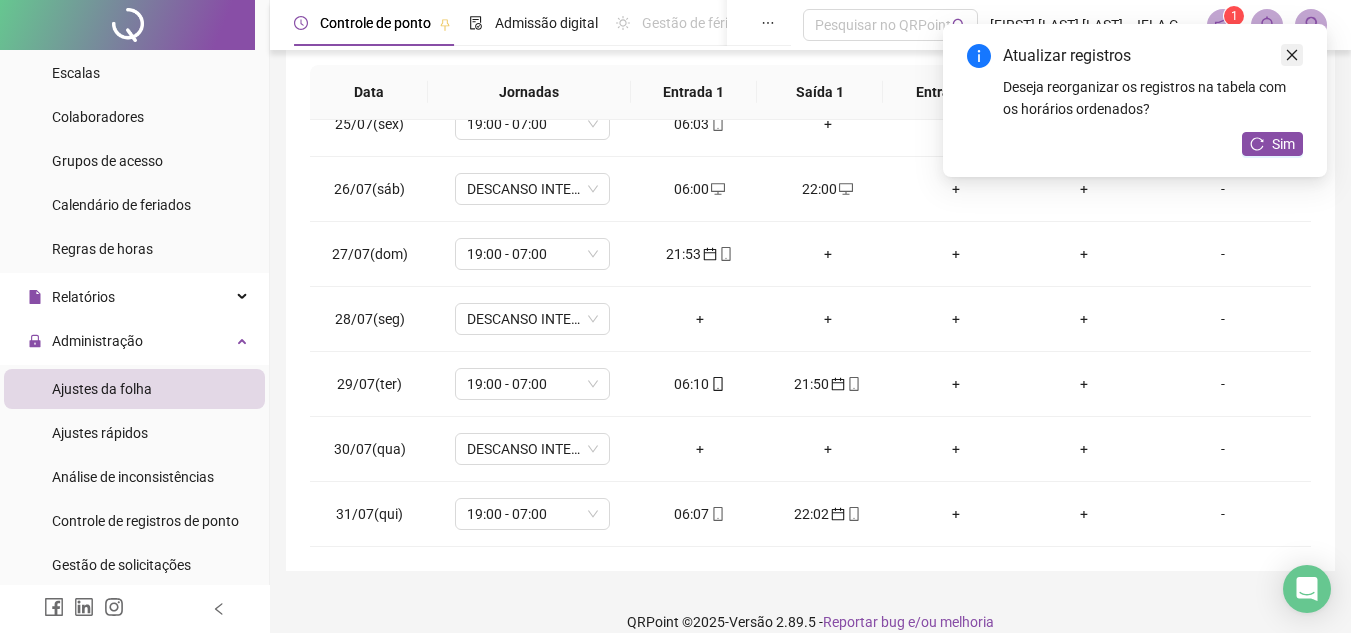 click at bounding box center [1292, 55] 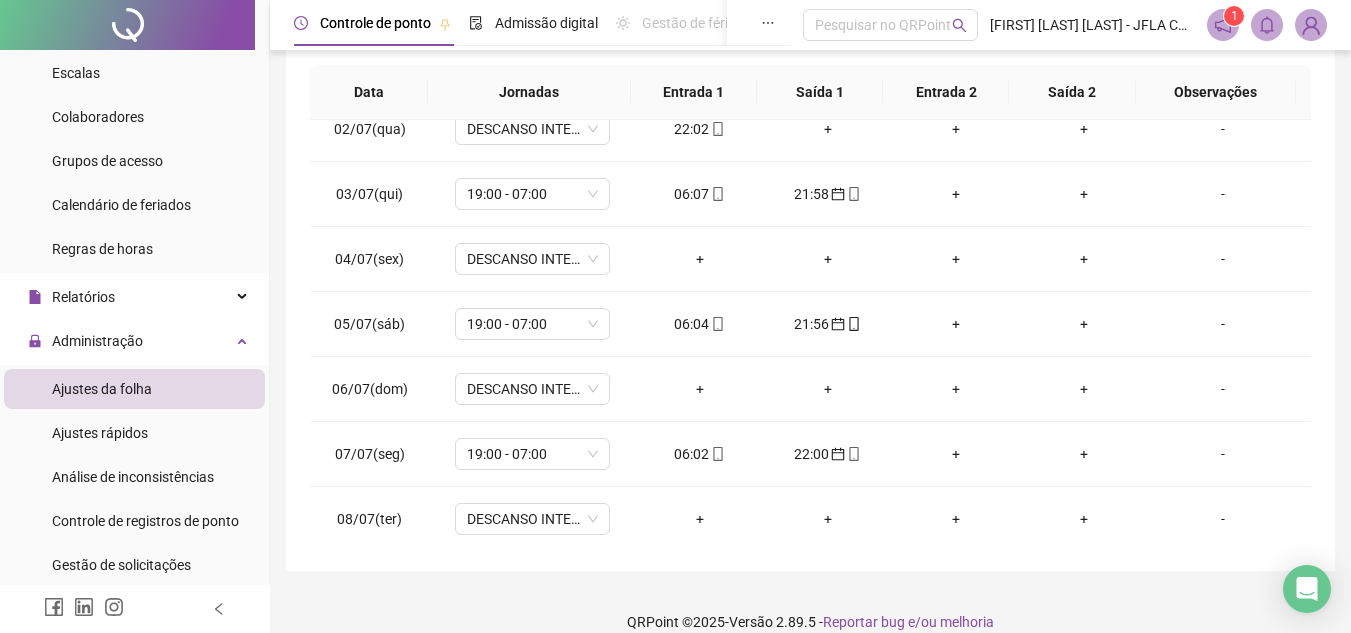 scroll, scrollTop: 0, scrollLeft: 0, axis: both 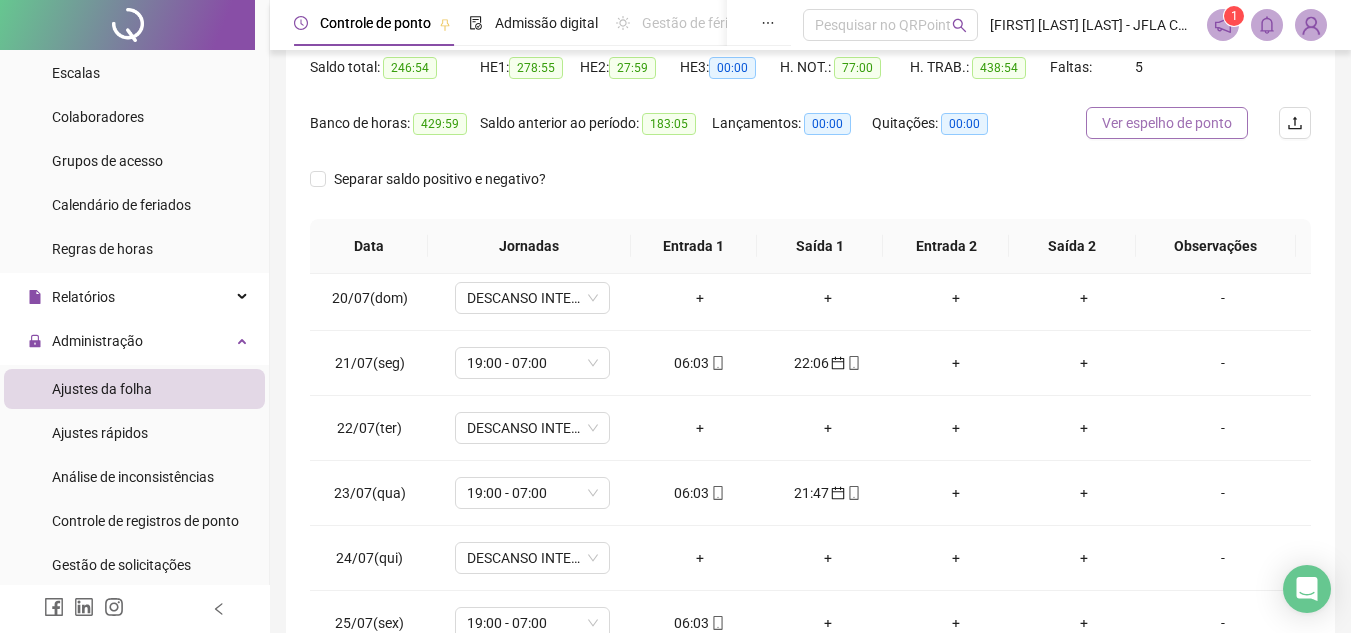click on "Ver espelho de ponto" at bounding box center [1167, 123] 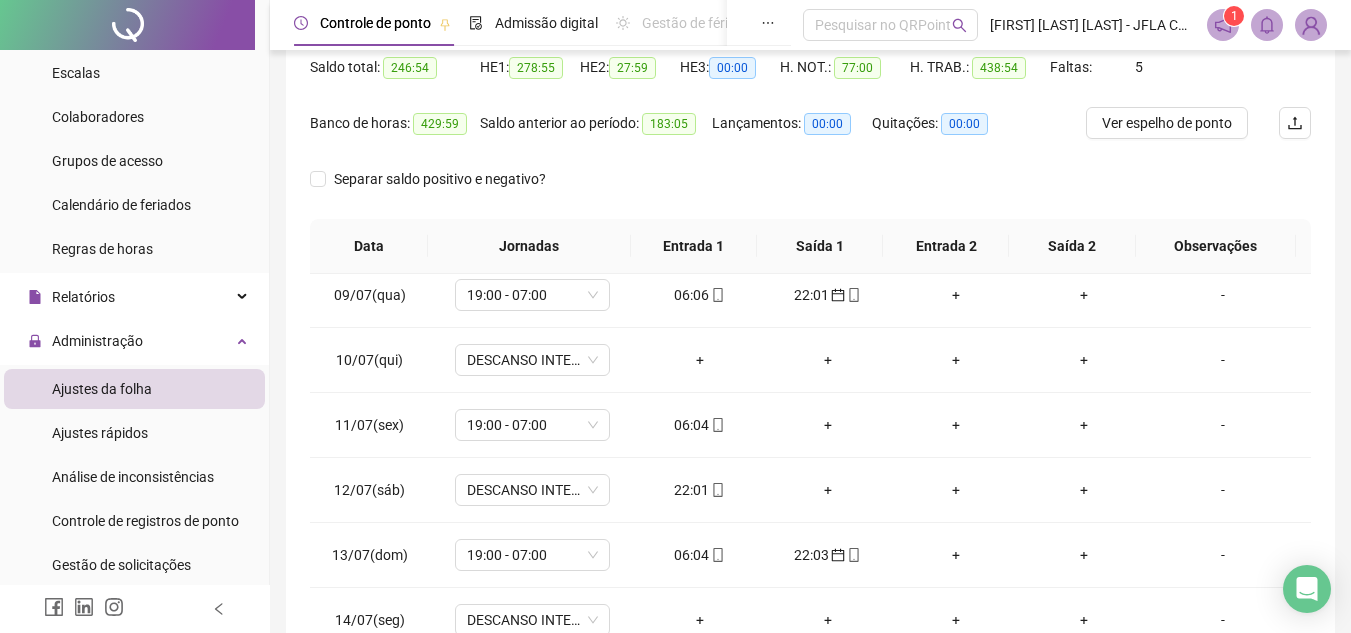 scroll, scrollTop: 0, scrollLeft: 0, axis: both 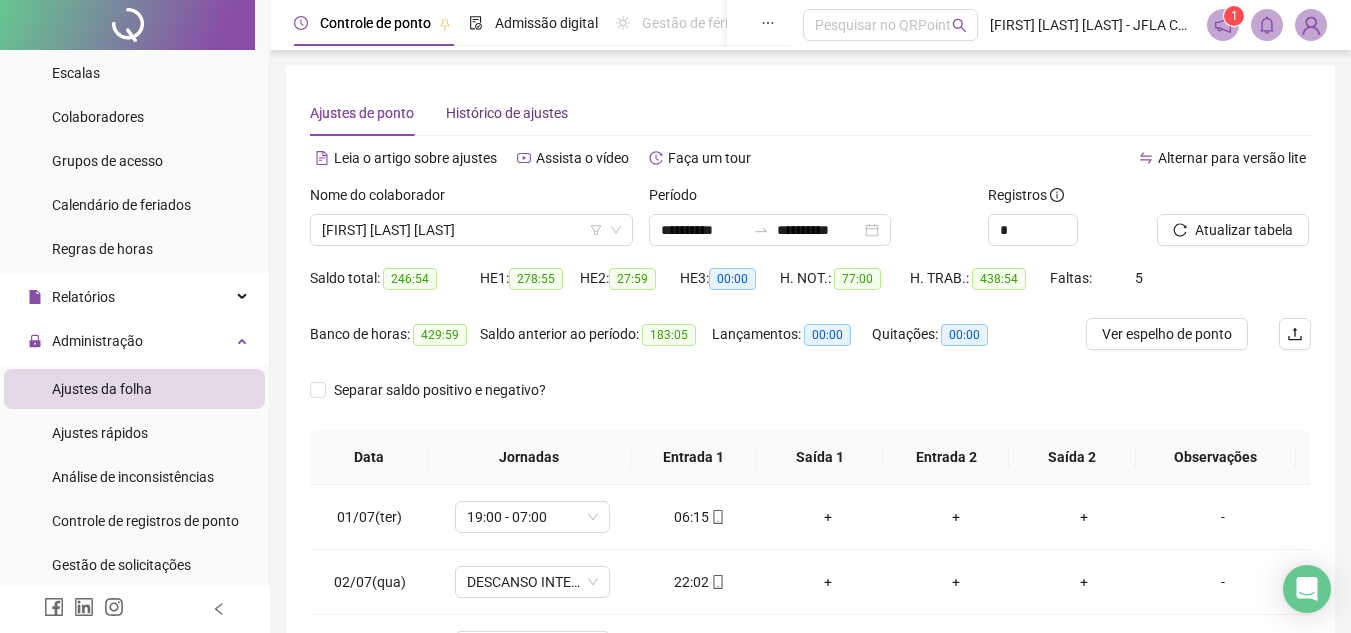 click on "Histórico de ajustes" at bounding box center [507, 113] 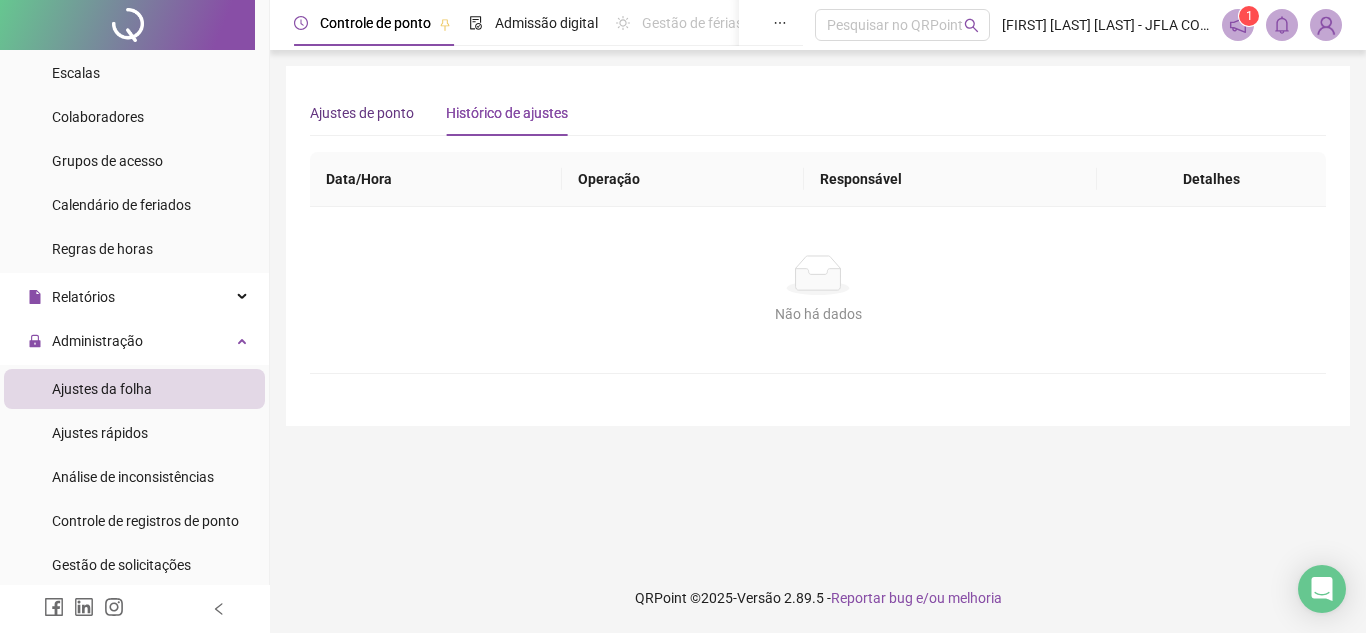 click on "Ajustes de ponto" at bounding box center [362, 113] 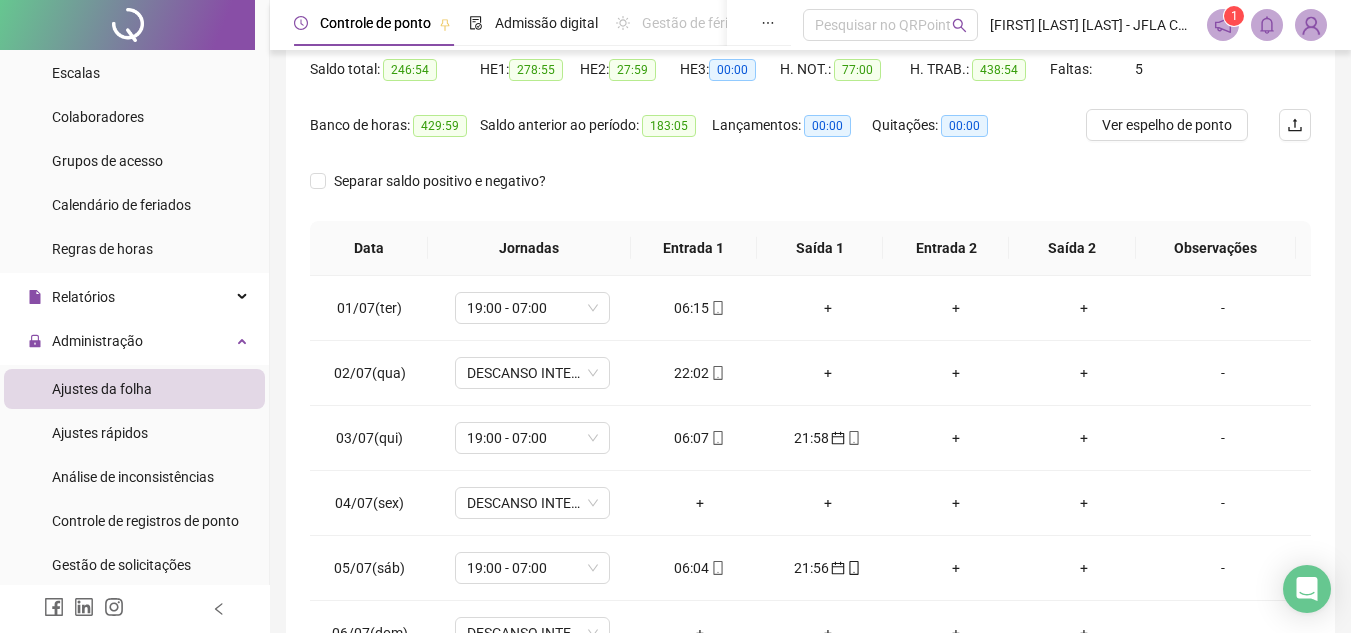 scroll, scrollTop: 389, scrollLeft: 0, axis: vertical 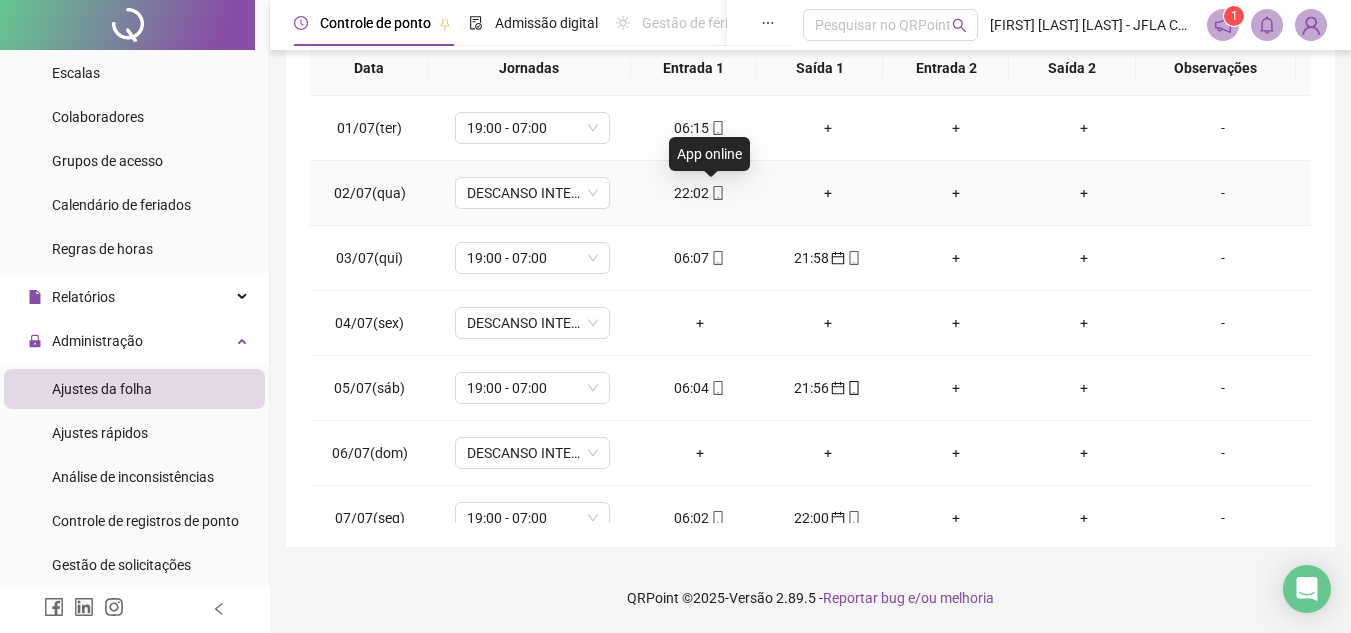 click 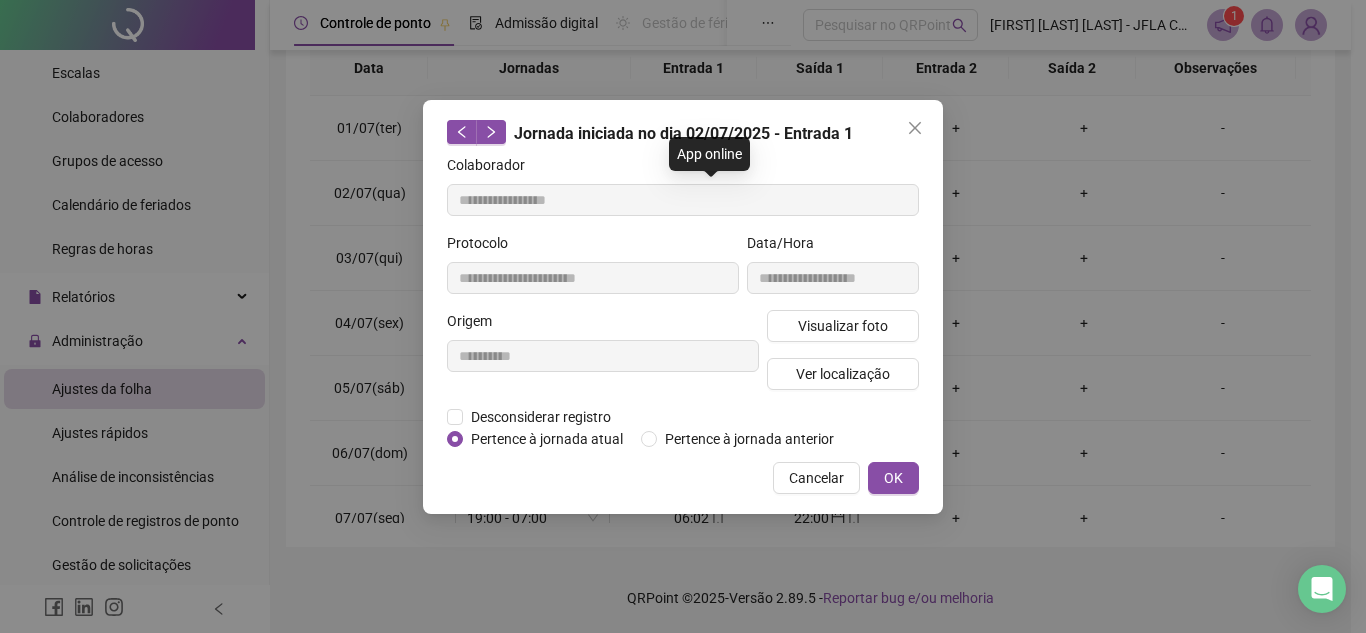 type on "**********" 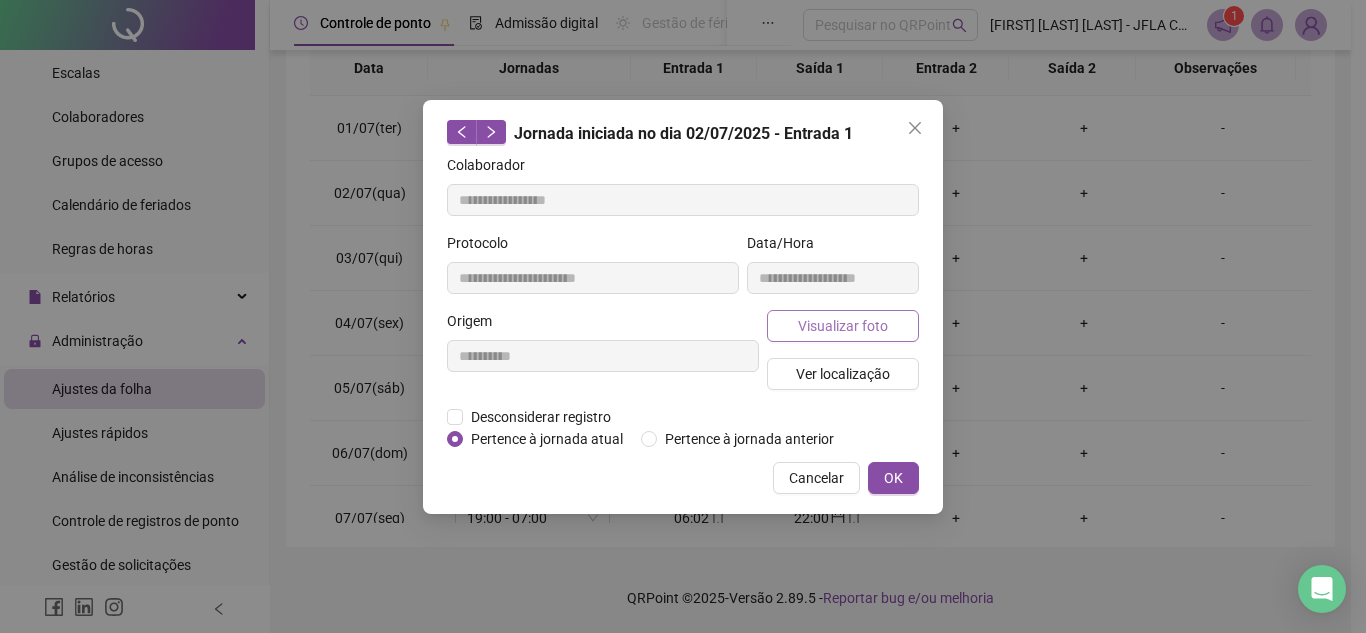 click on "Visualizar foto" at bounding box center [843, 326] 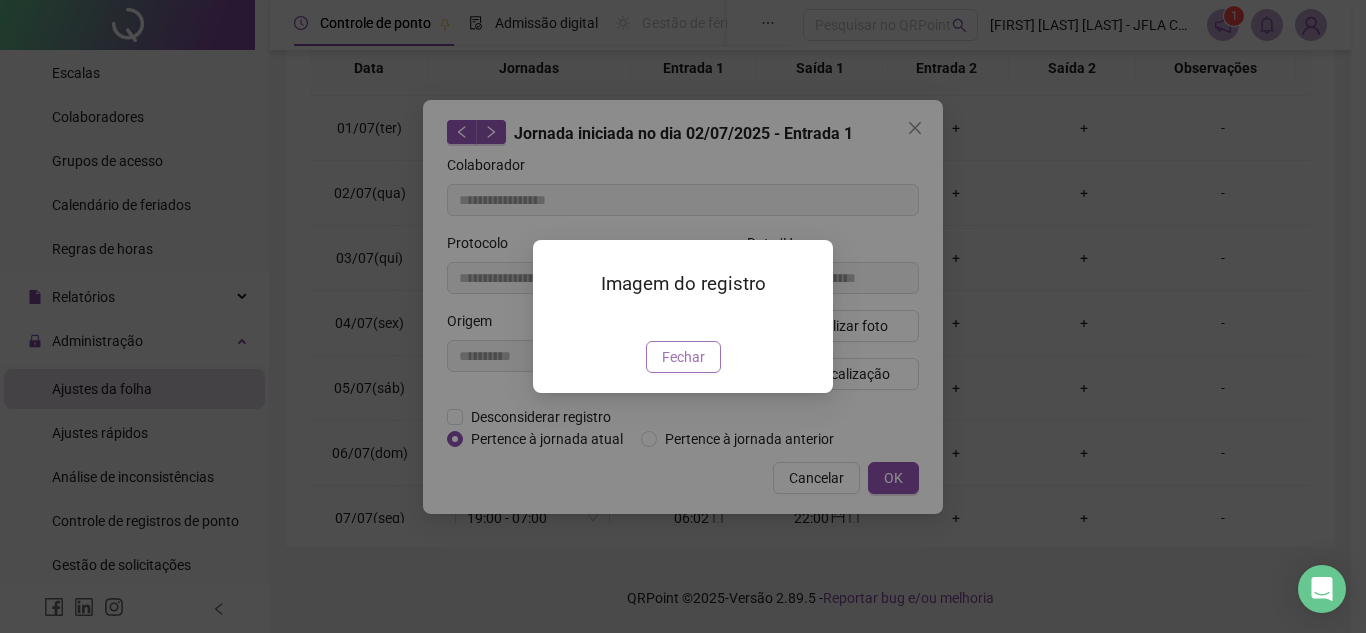 click on "Fechar" at bounding box center [683, 357] 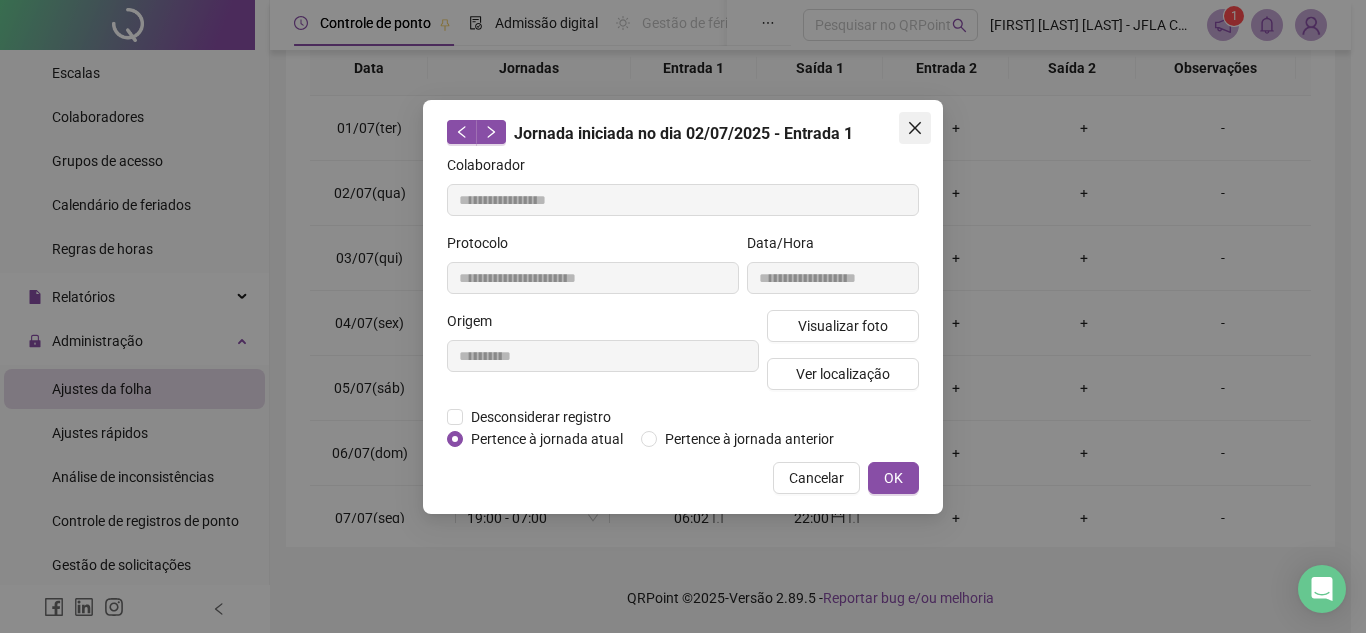 click at bounding box center [915, 128] 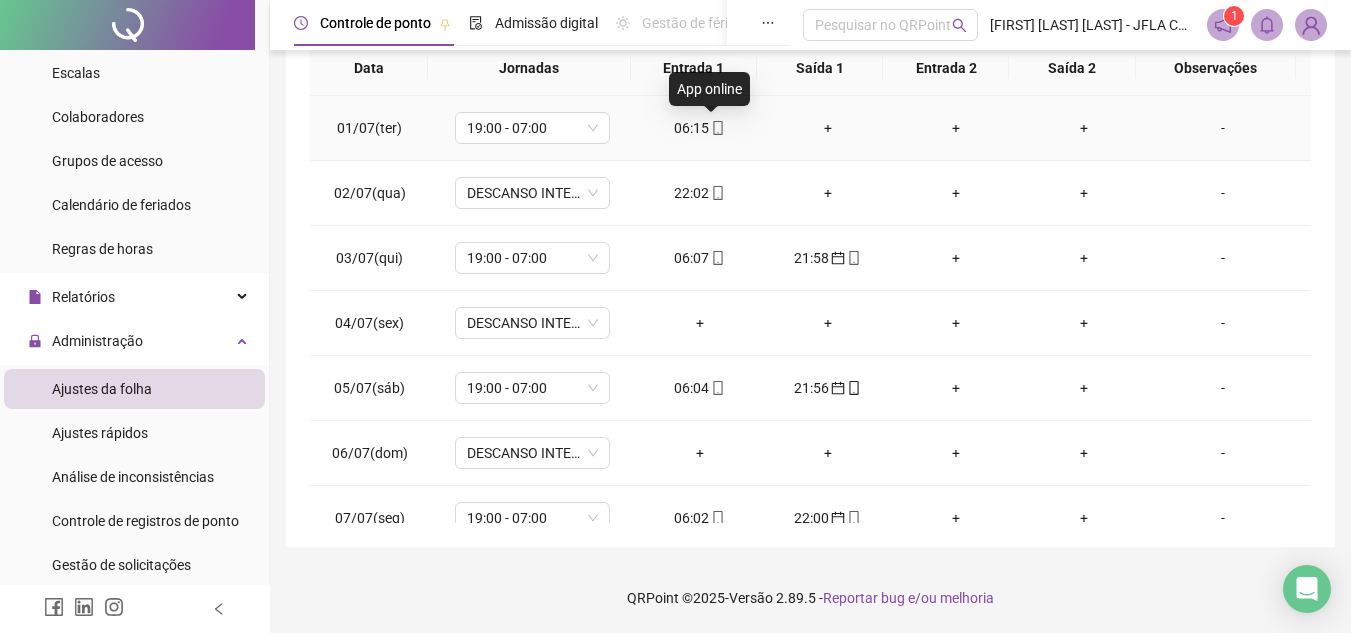 click 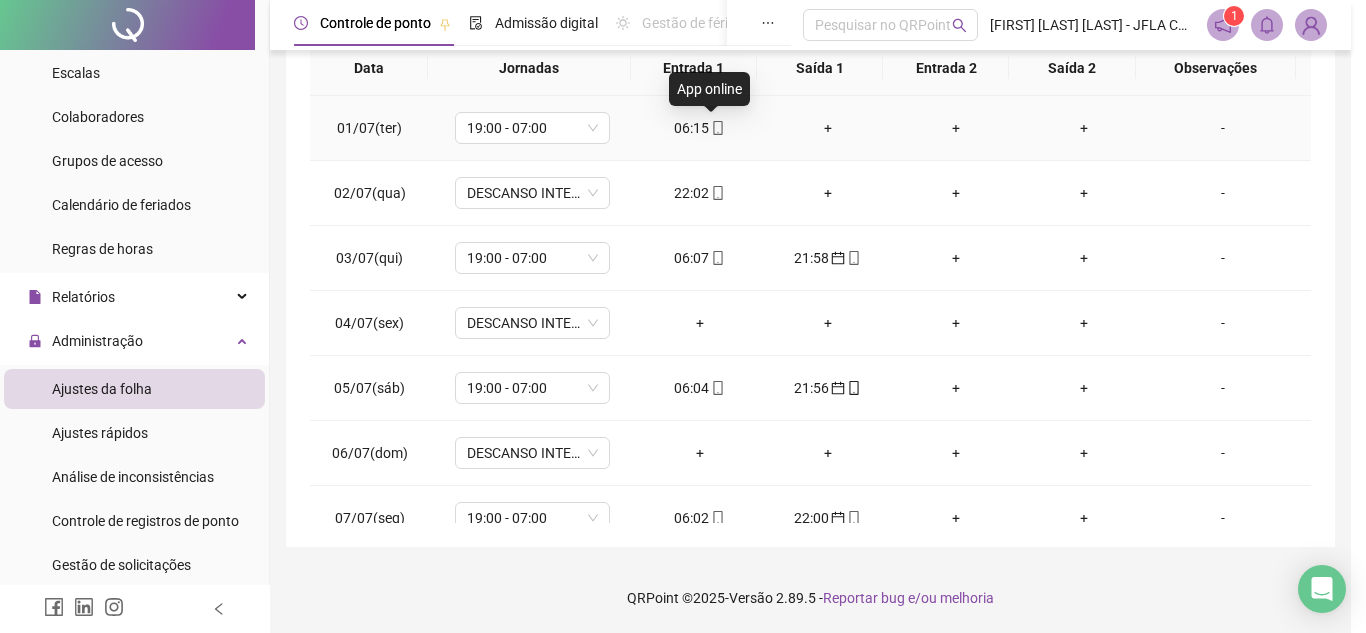 type on "**********" 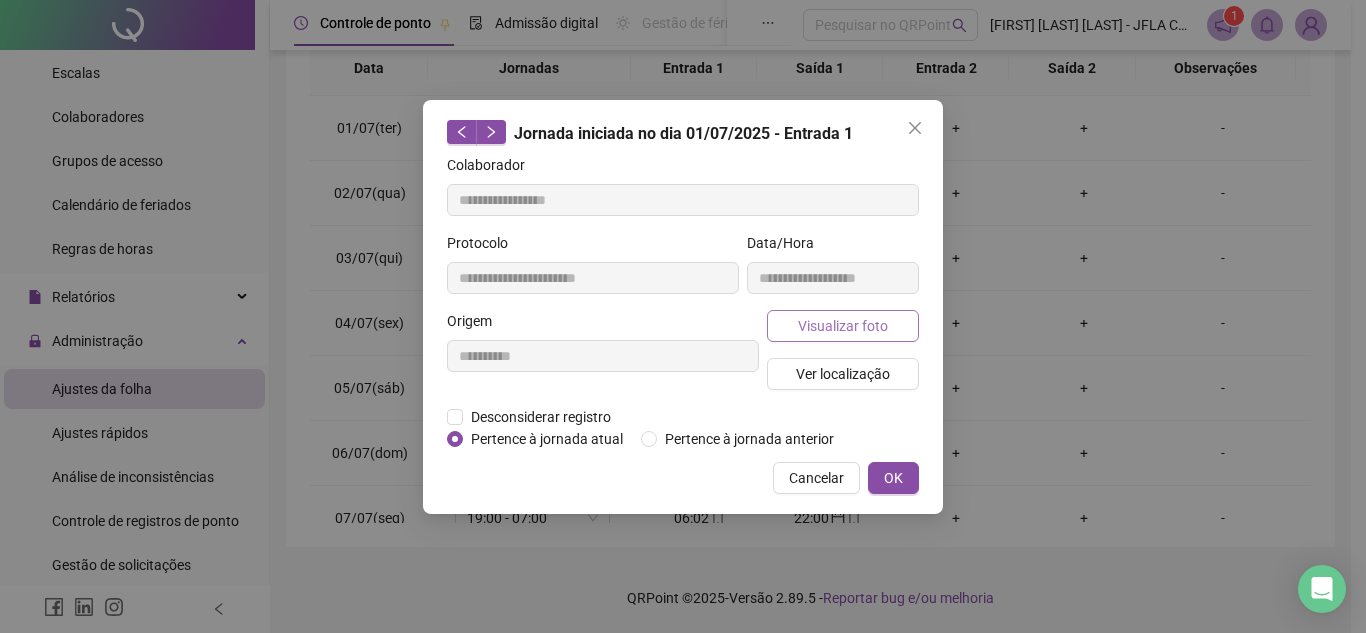 click on "Visualizar foto" at bounding box center [843, 326] 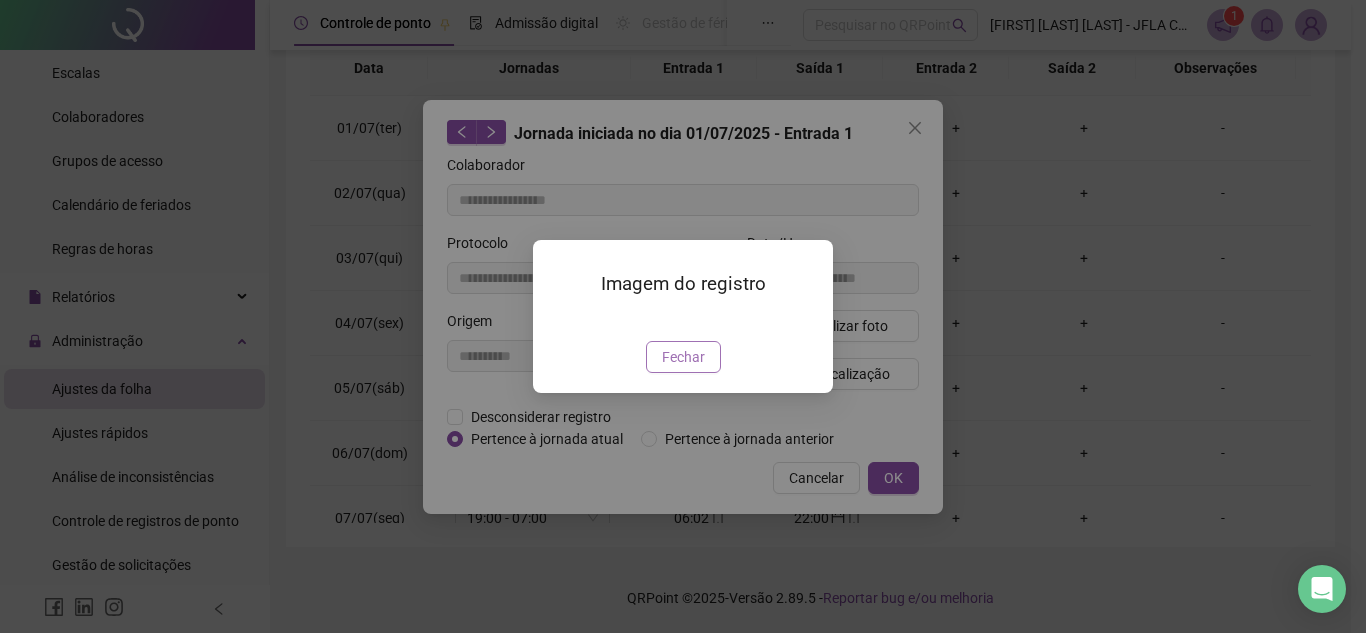 click on "Fechar" at bounding box center (683, 357) 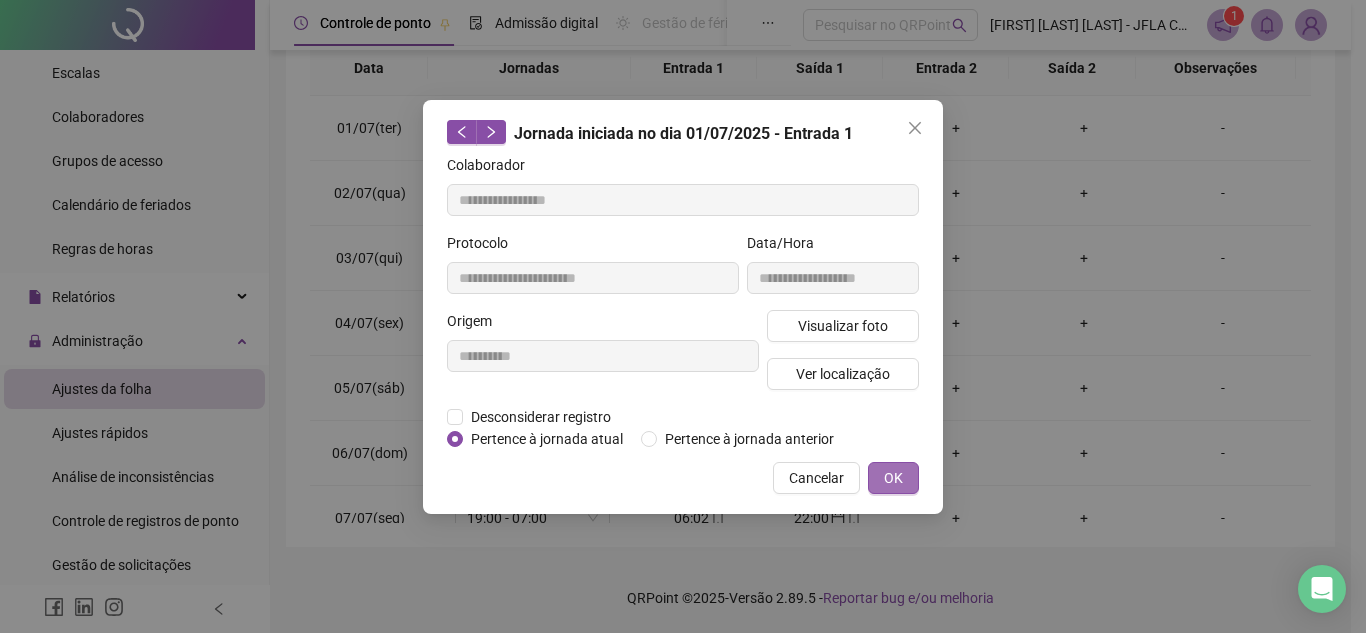 click on "OK" at bounding box center [893, 478] 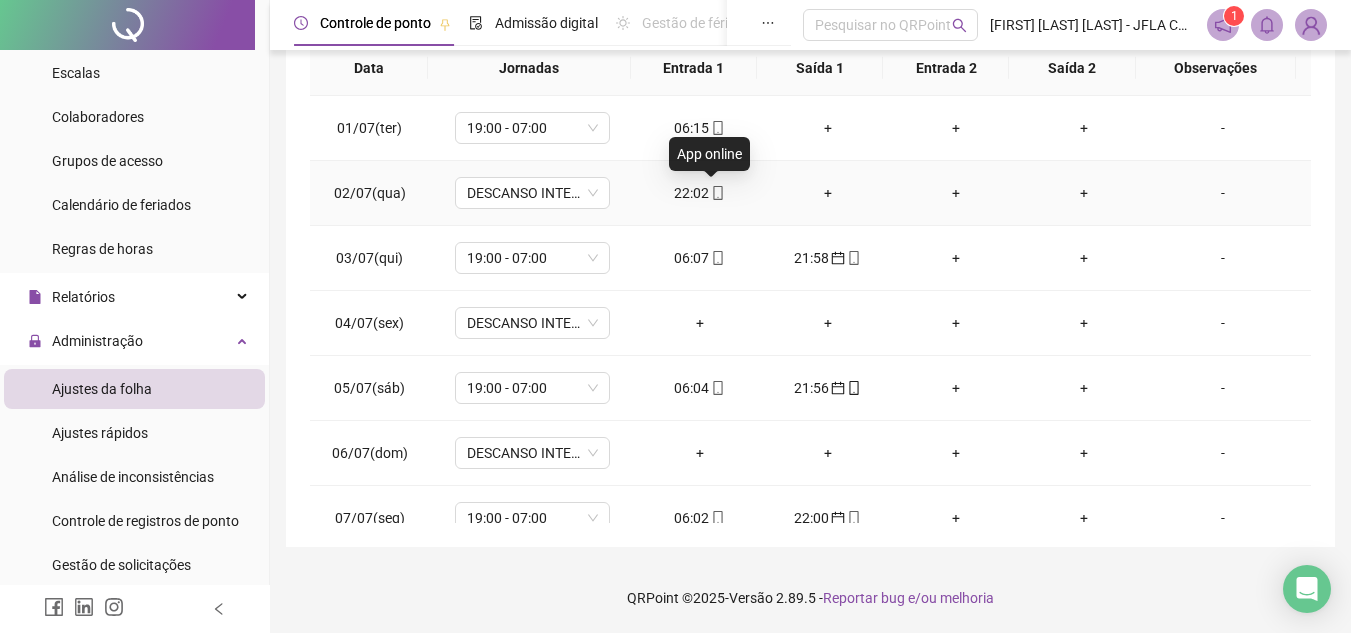 click 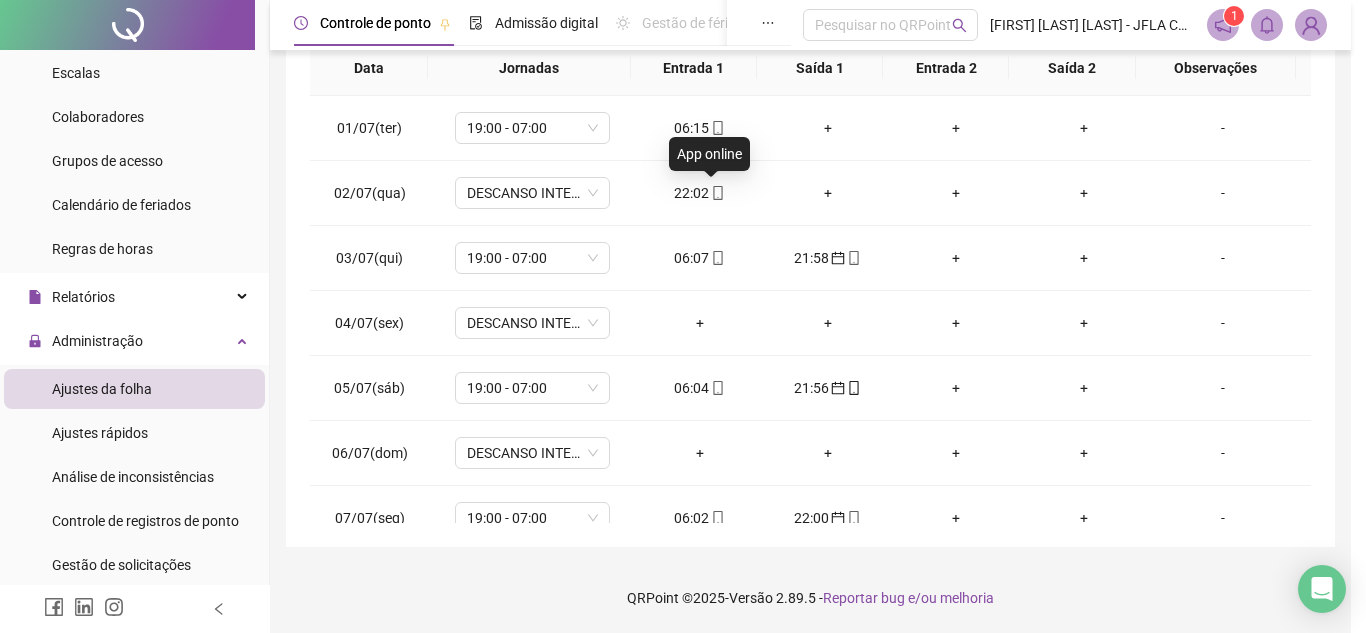 type on "**********" 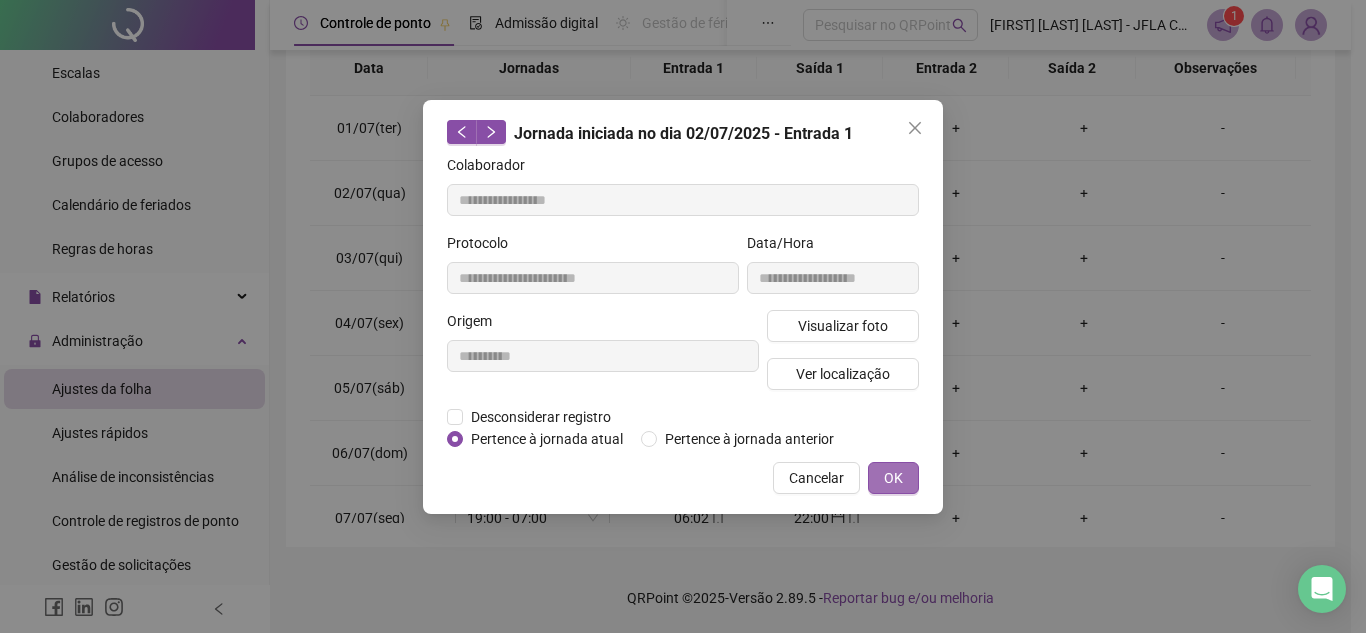 click on "OK" at bounding box center (893, 478) 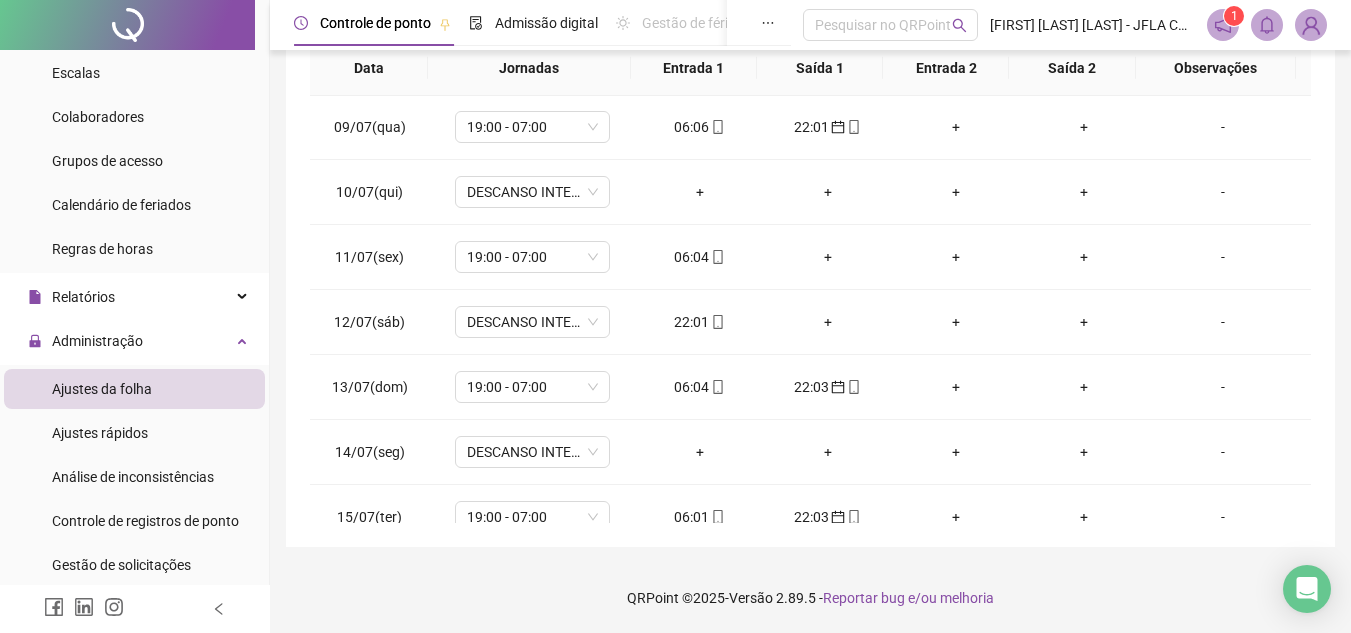 scroll, scrollTop: 505, scrollLeft: 0, axis: vertical 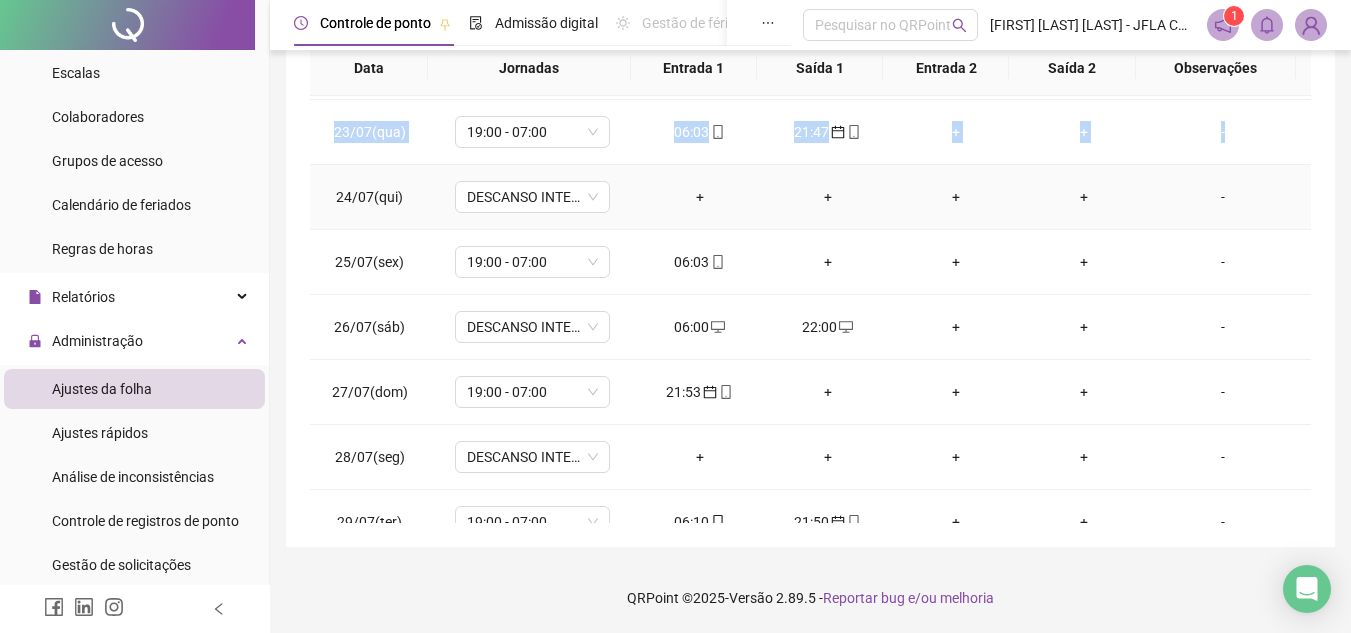 click on "24/07(qui)" at bounding box center [369, 197] 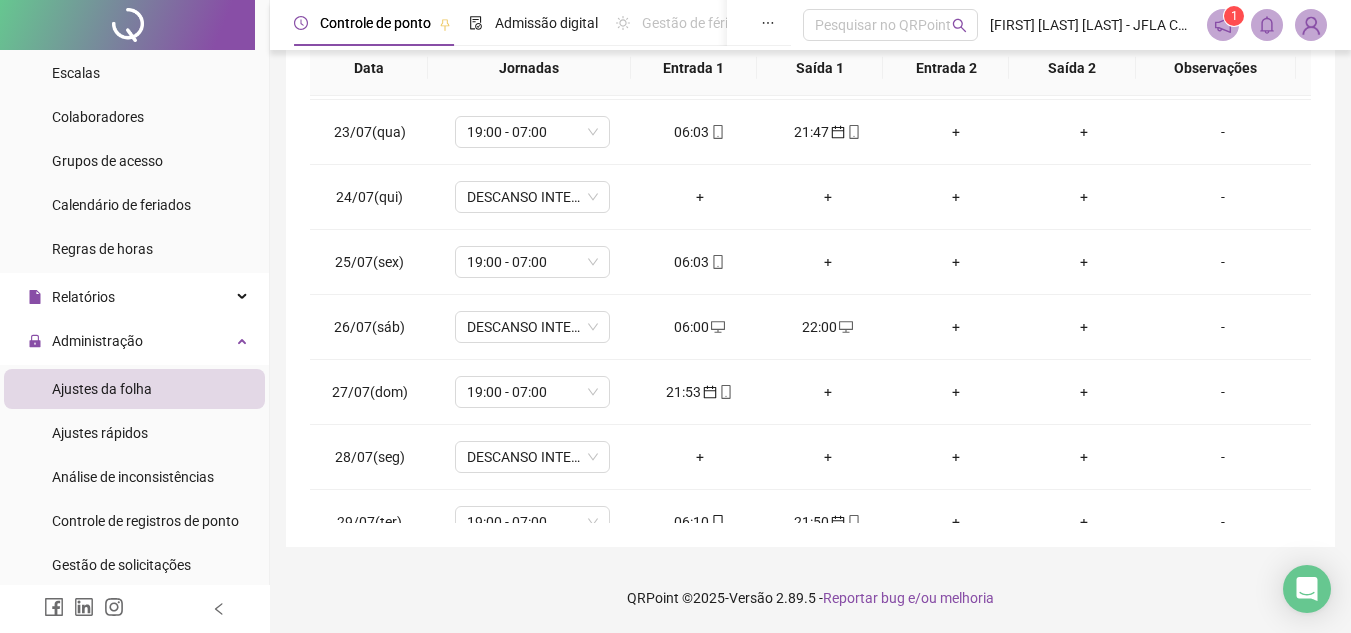 drag, startPoint x: 1311, startPoint y: 422, endPoint x: 1306, endPoint y: 475, distance: 53.235325 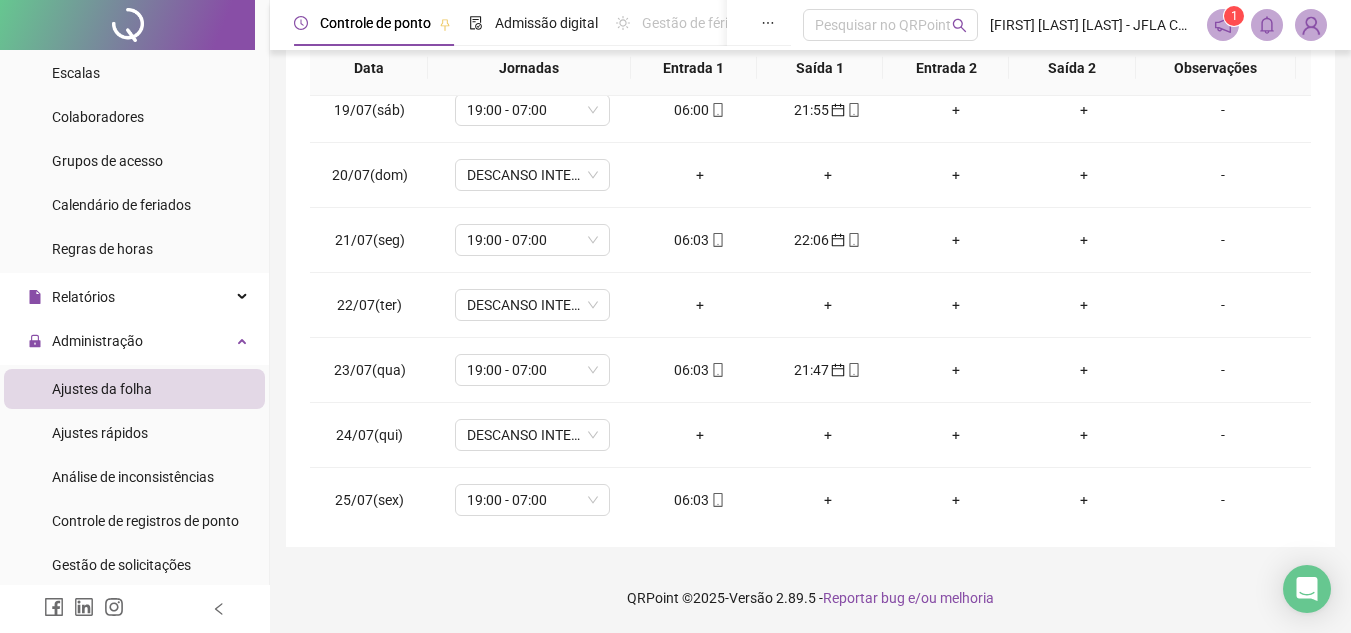 scroll, scrollTop: 1148, scrollLeft: 0, axis: vertical 